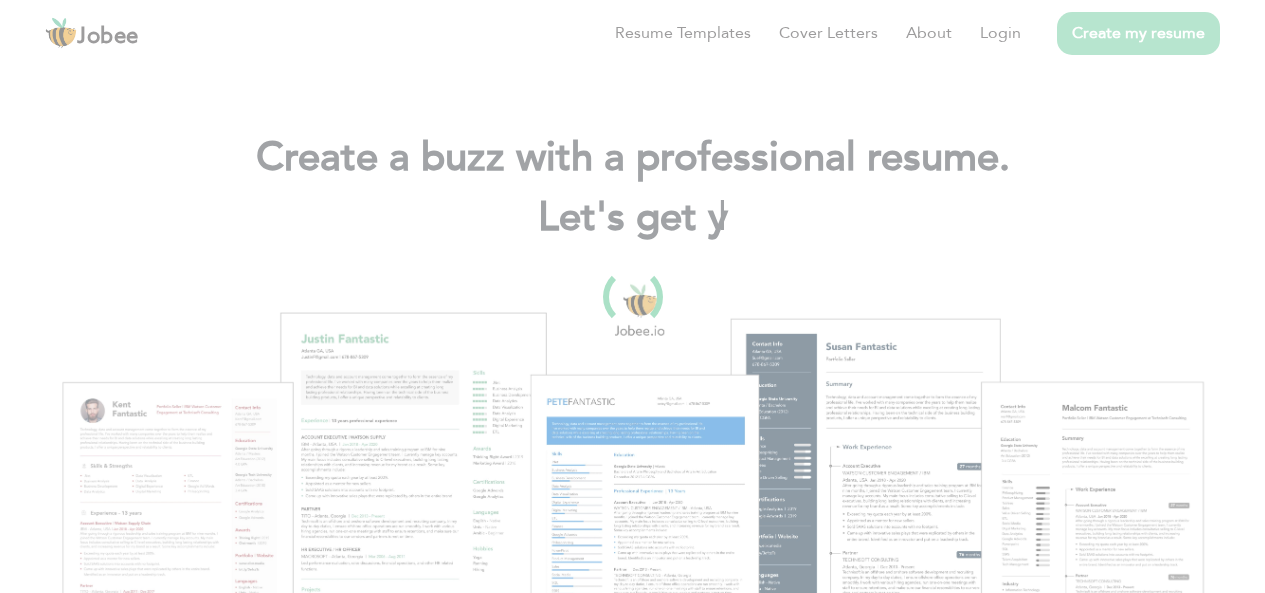 scroll, scrollTop: 0, scrollLeft: 0, axis: both 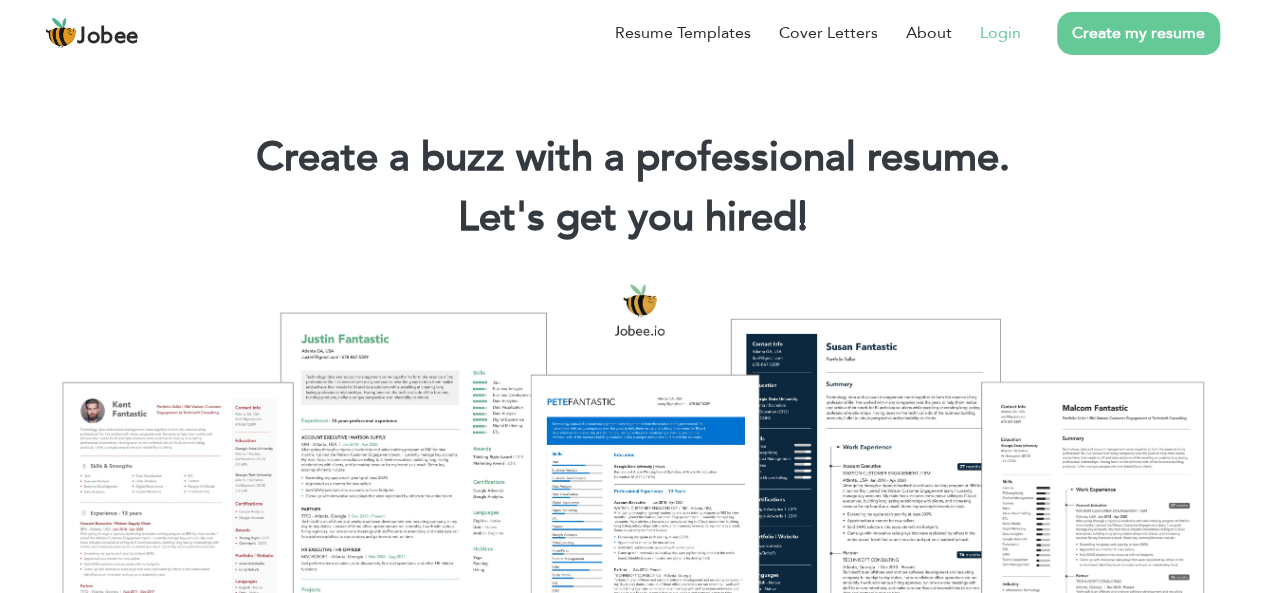 click on "Login" at bounding box center (1000, 33) 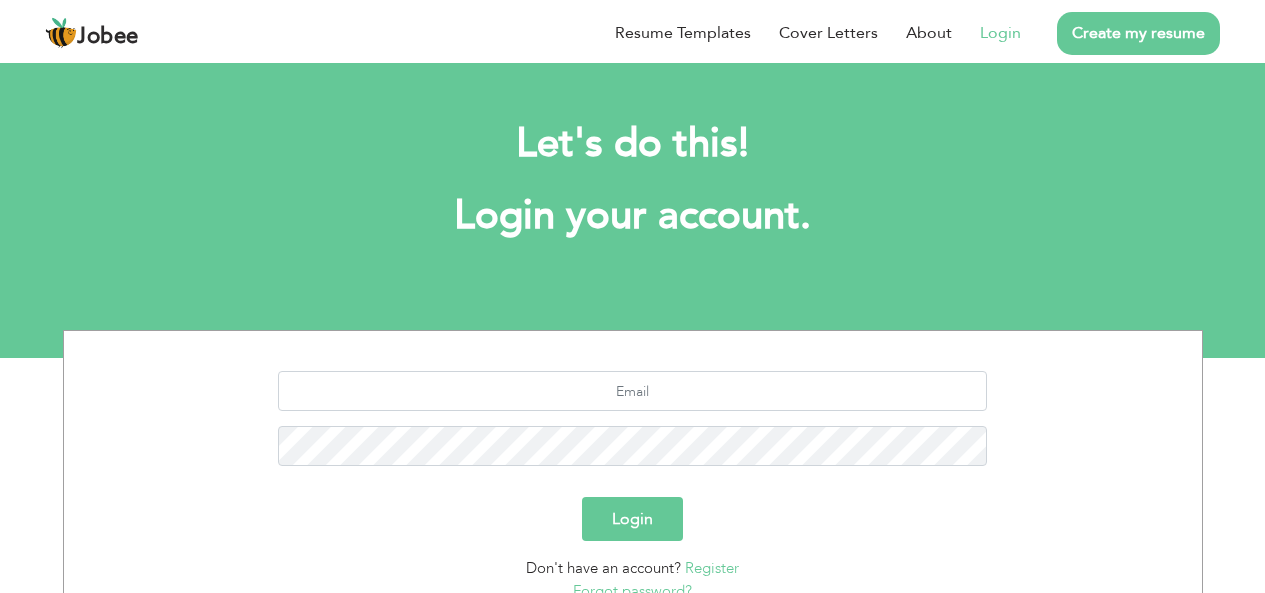 scroll, scrollTop: 0, scrollLeft: 0, axis: both 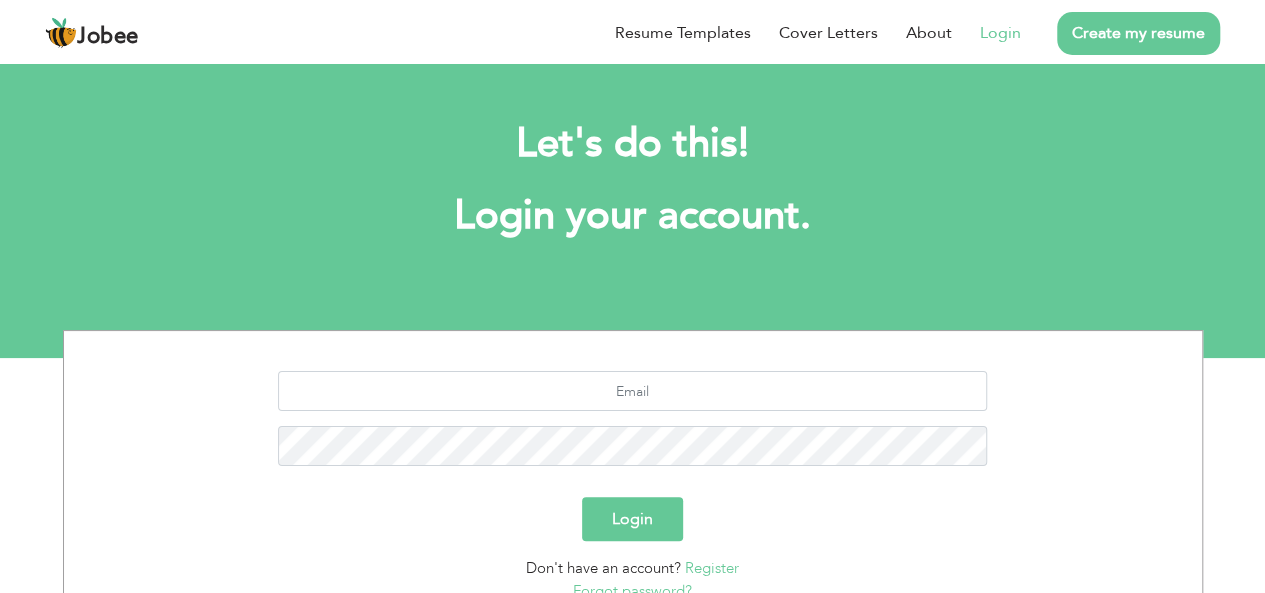 click on "Login" at bounding box center [632, 519] 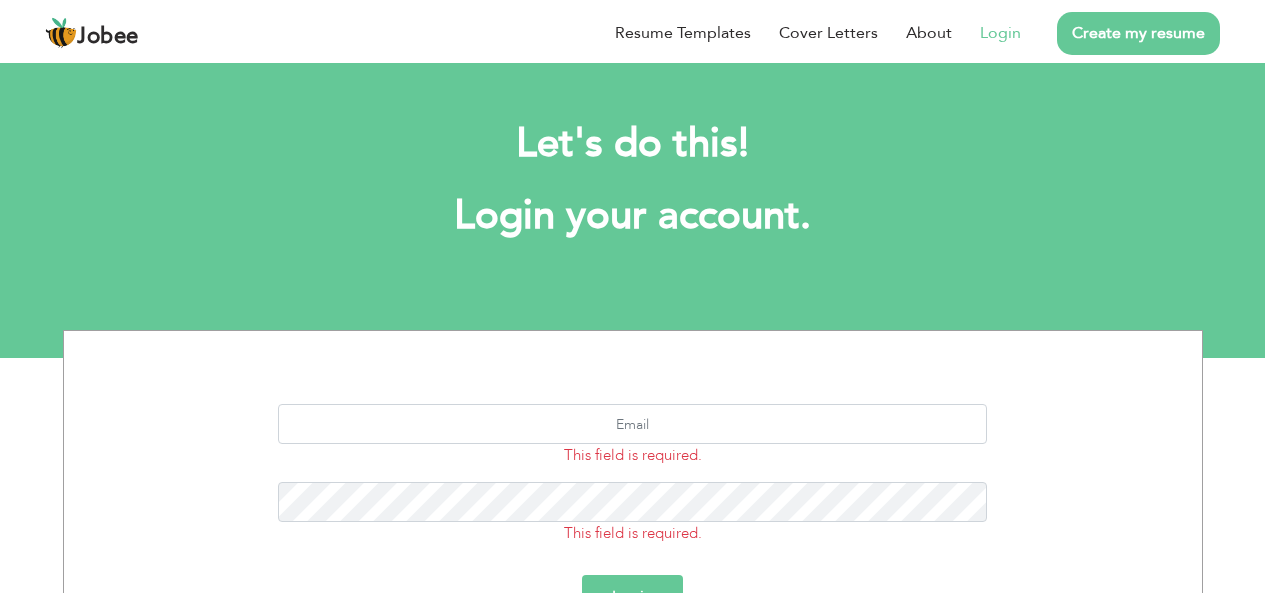 scroll, scrollTop: 0, scrollLeft: 0, axis: both 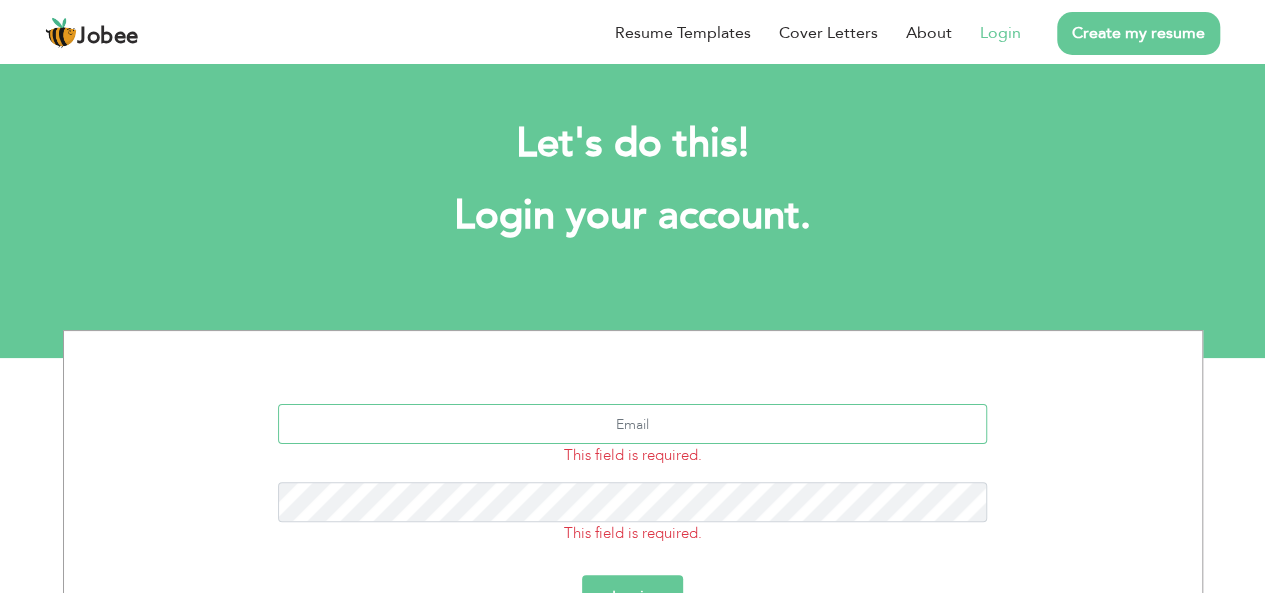 click at bounding box center [632, 424] 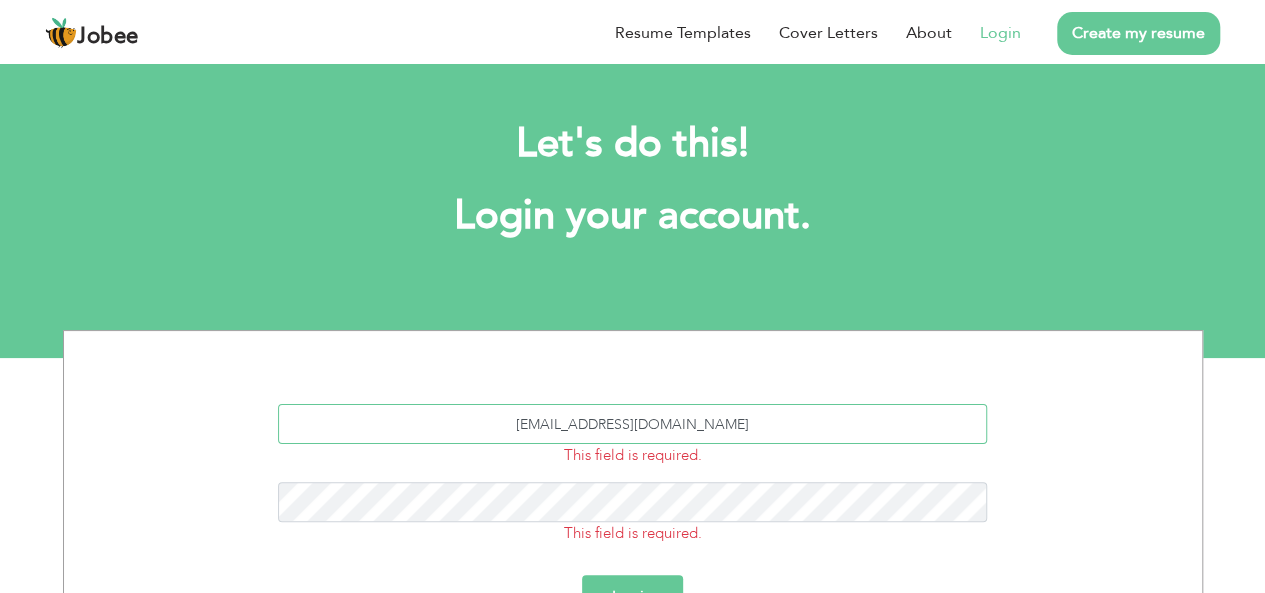 type on "saadyounas74@gmail.com" 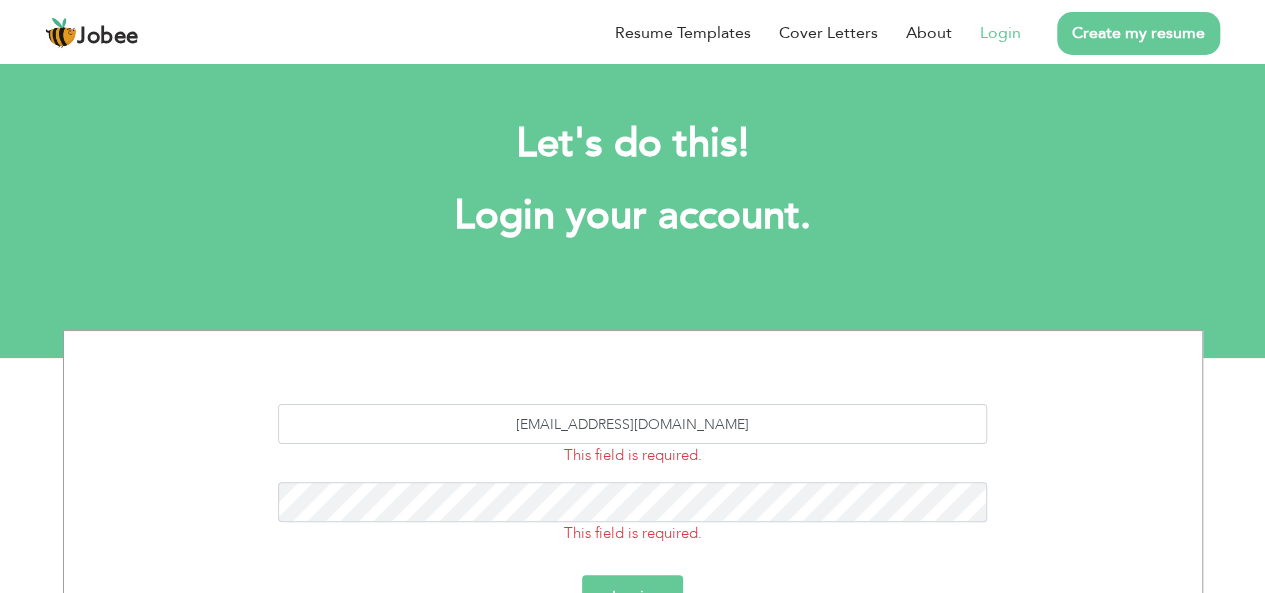 click on "This field is required." at bounding box center (633, 533) 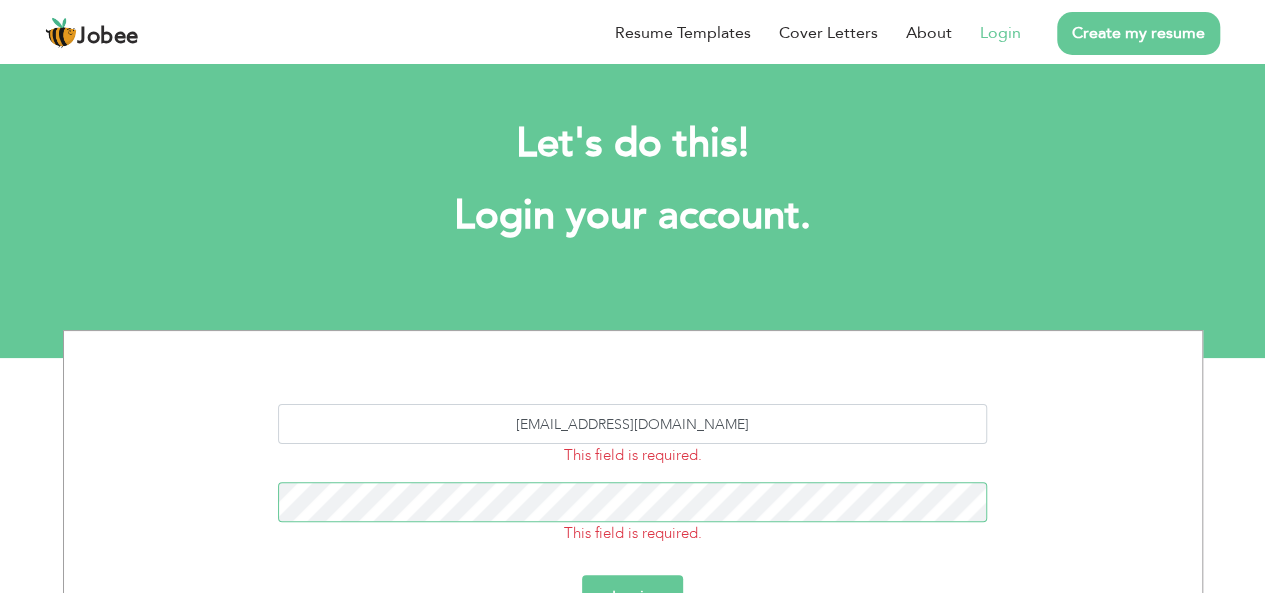 click on "Login" at bounding box center [632, 597] 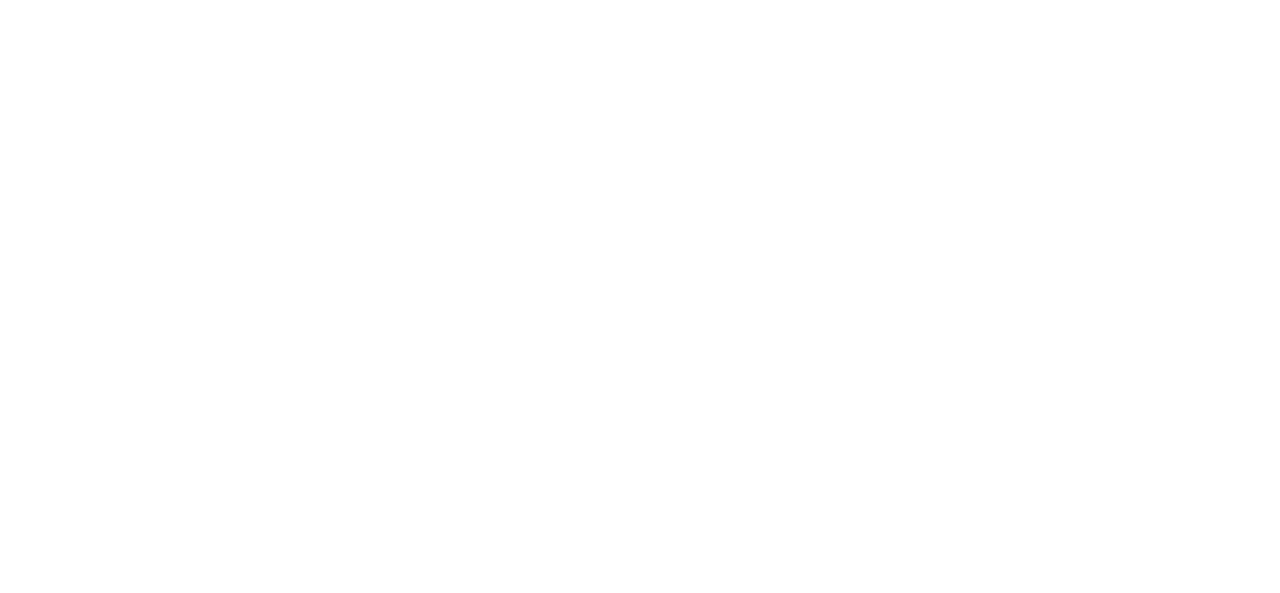 scroll, scrollTop: 0, scrollLeft: 0, axis: both 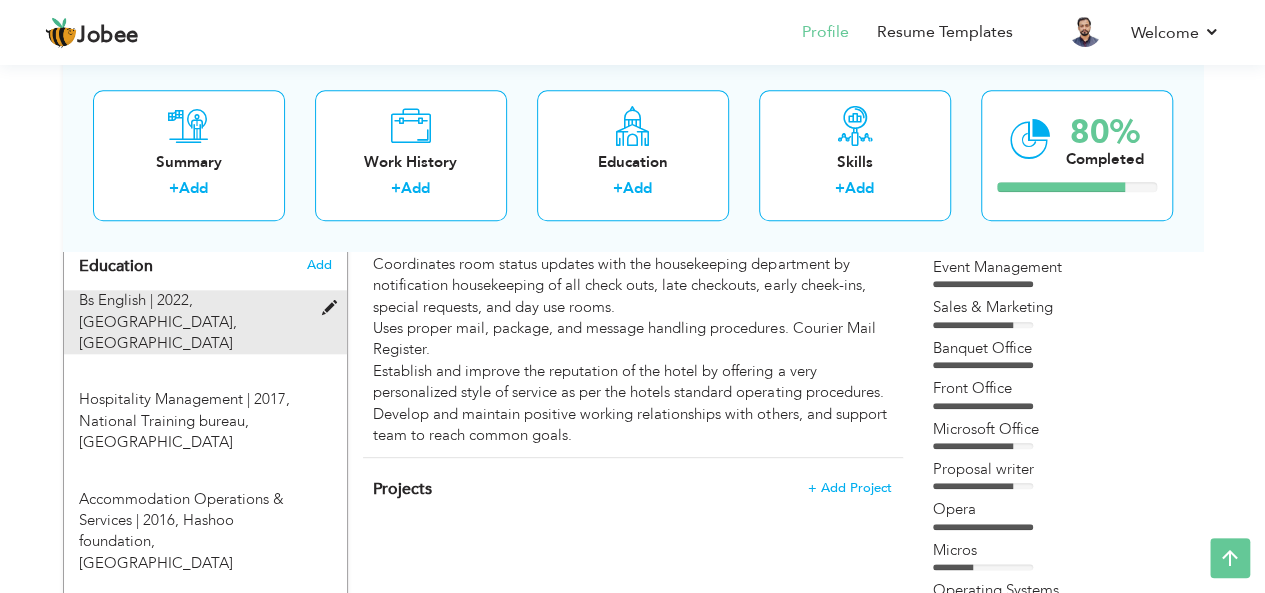 click at bounding box center (333, 308) 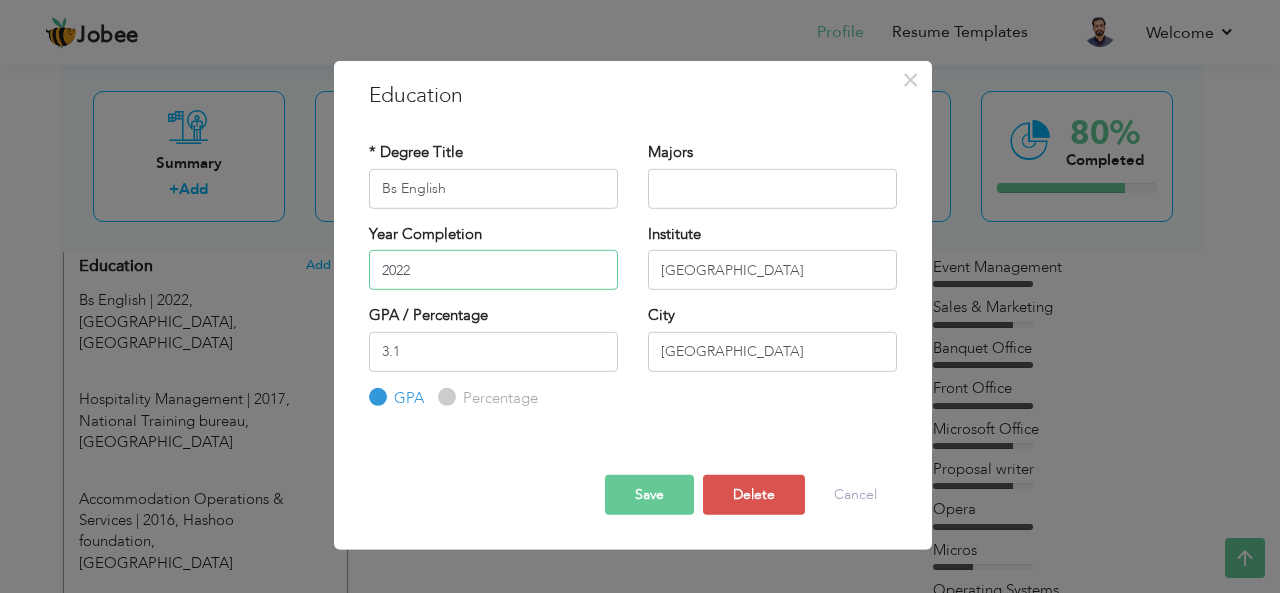 click on "2022" at bounding box center (493, 270) 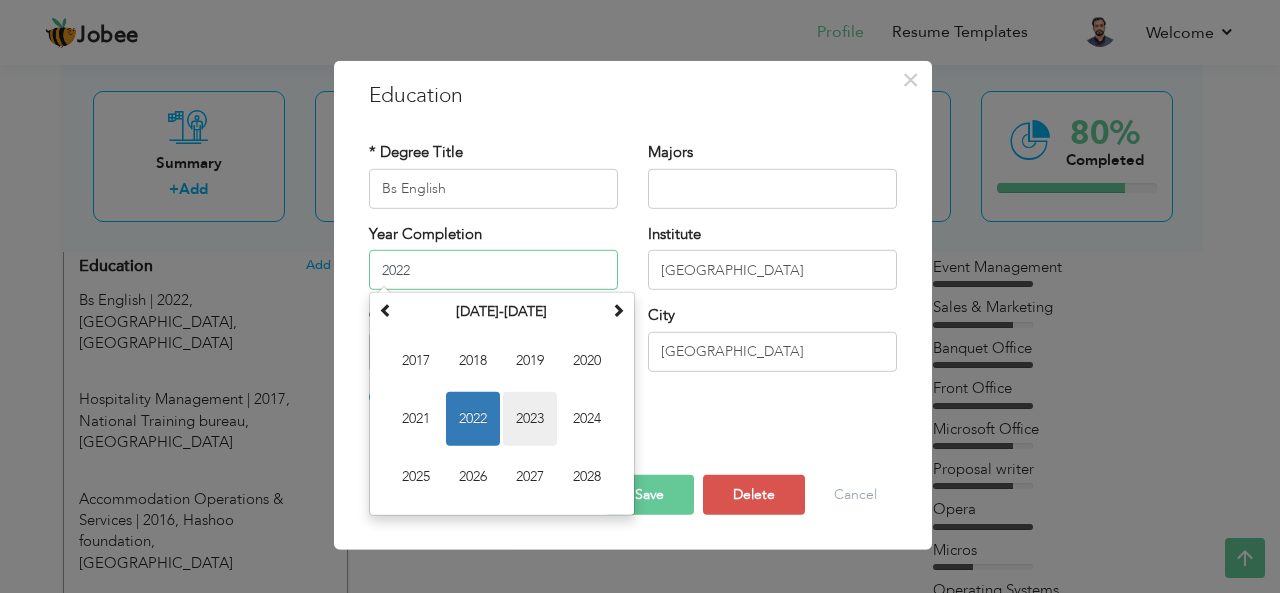 click on "2023" at bounding box center (530, 419) 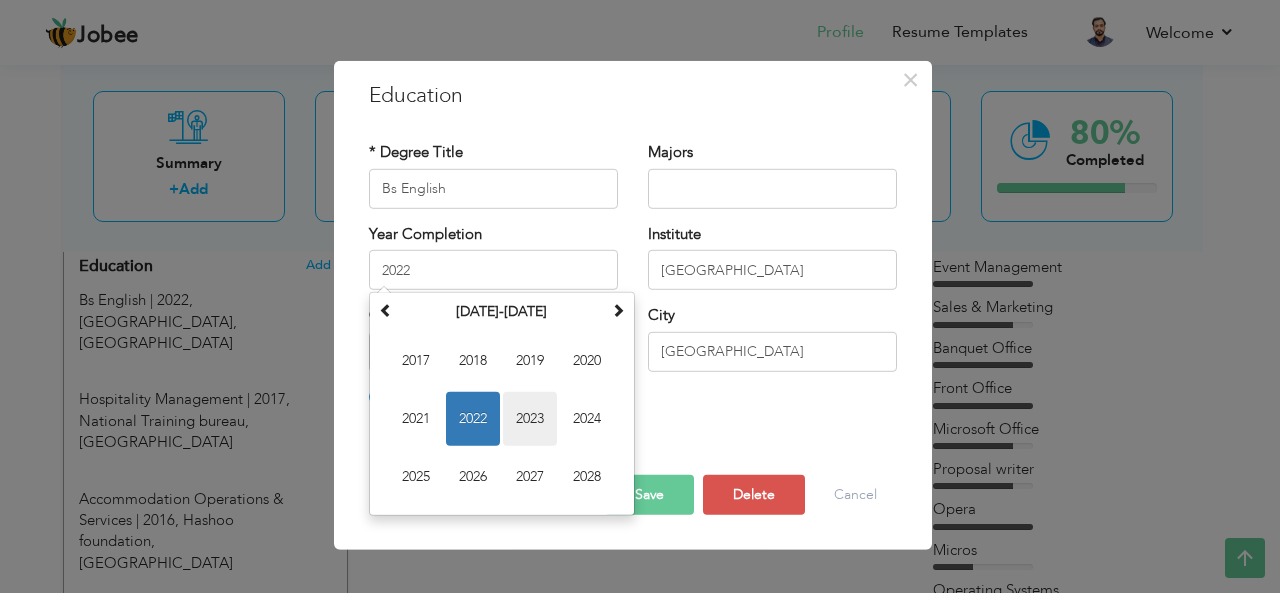 type on "2023" 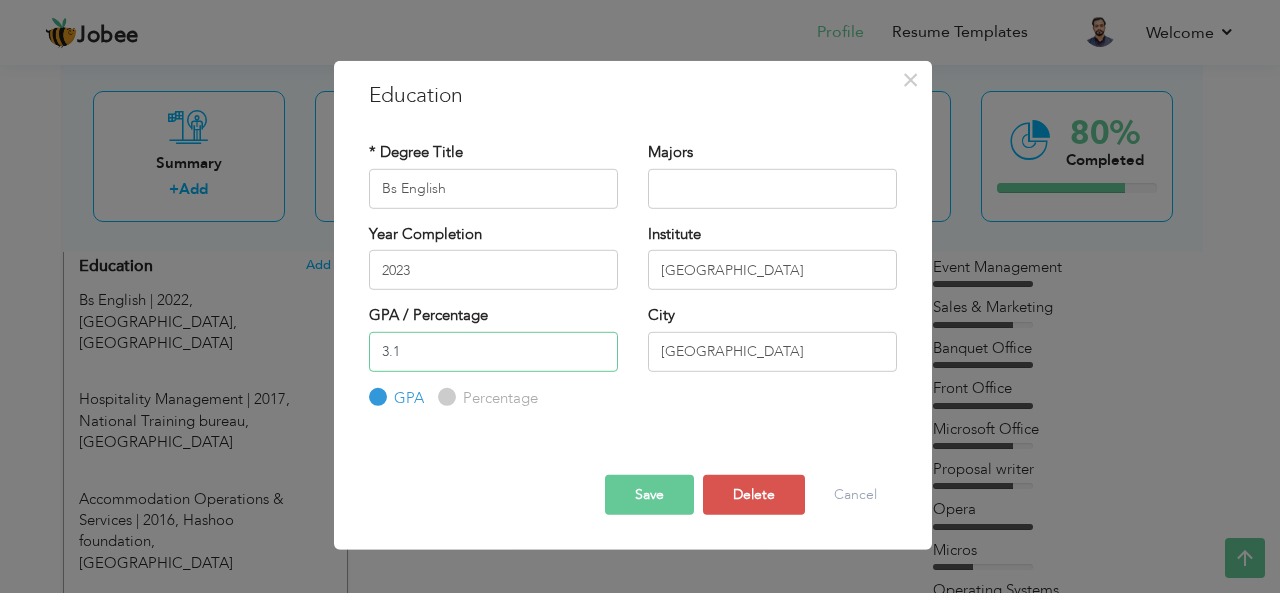 click on "3.1" at bounding box center (493, 351) 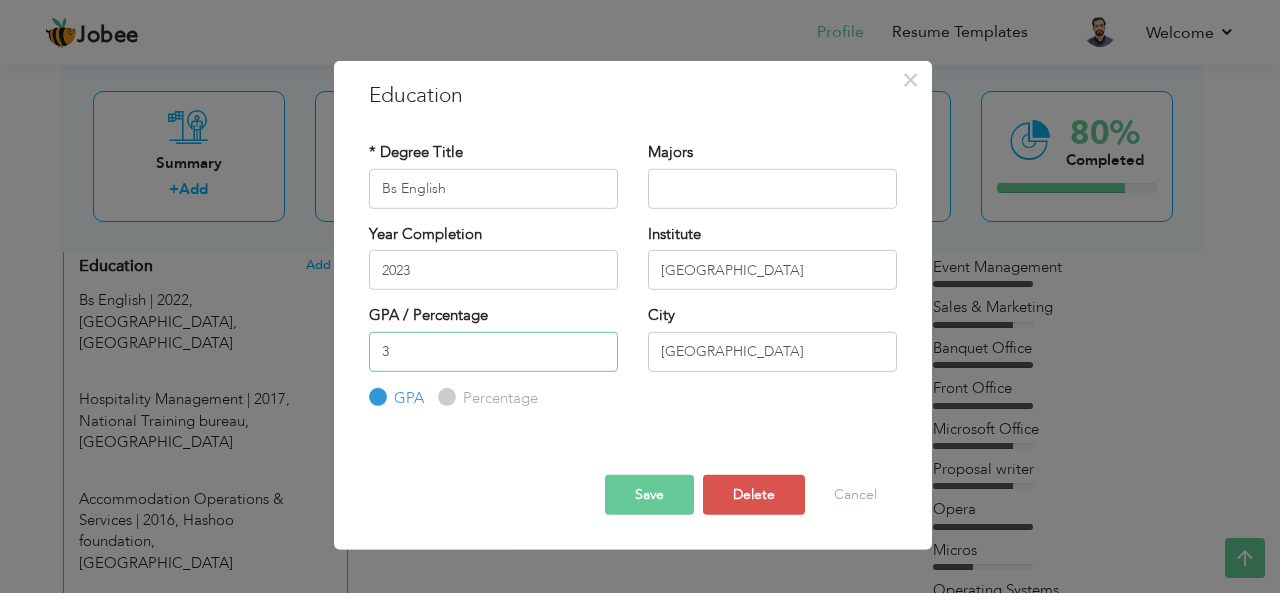click on "3" at bounding box center [493, 351] 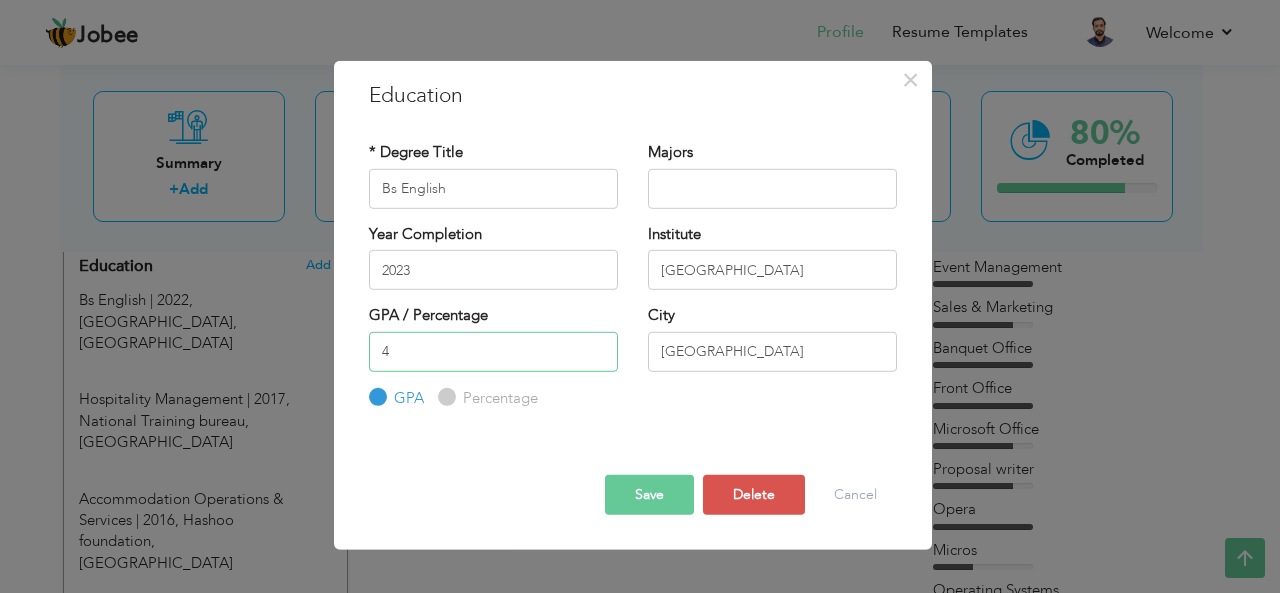 click on "4" at bounding box center (493, 351) 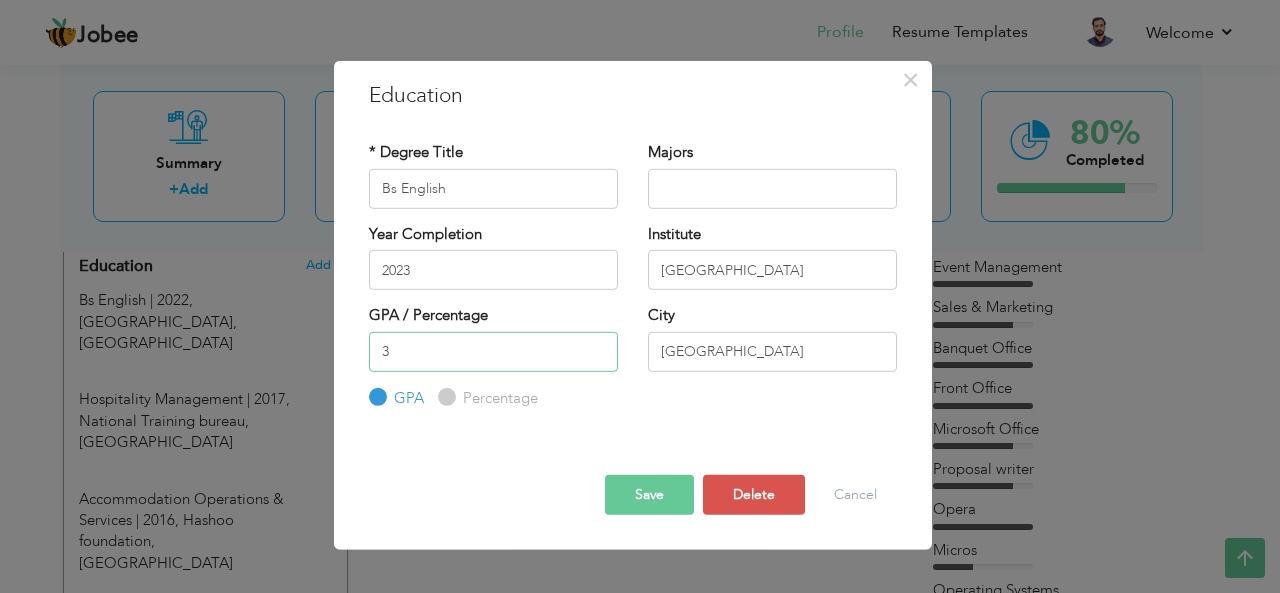click on "3" at bounding box center (493, 351) 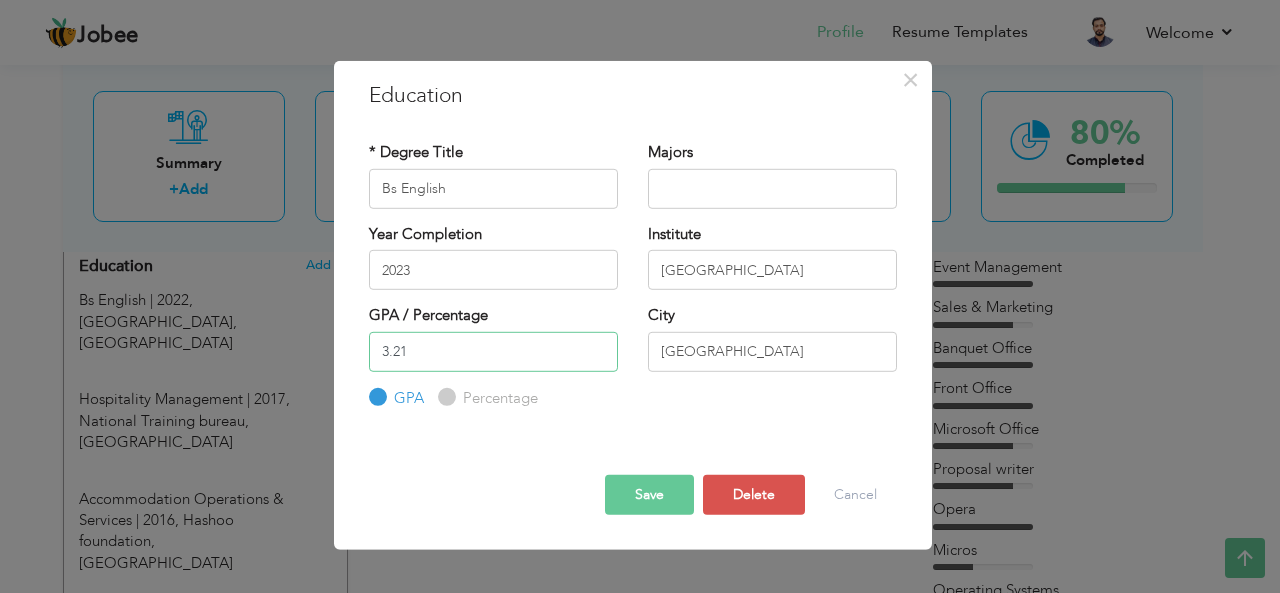 type on "3.21" 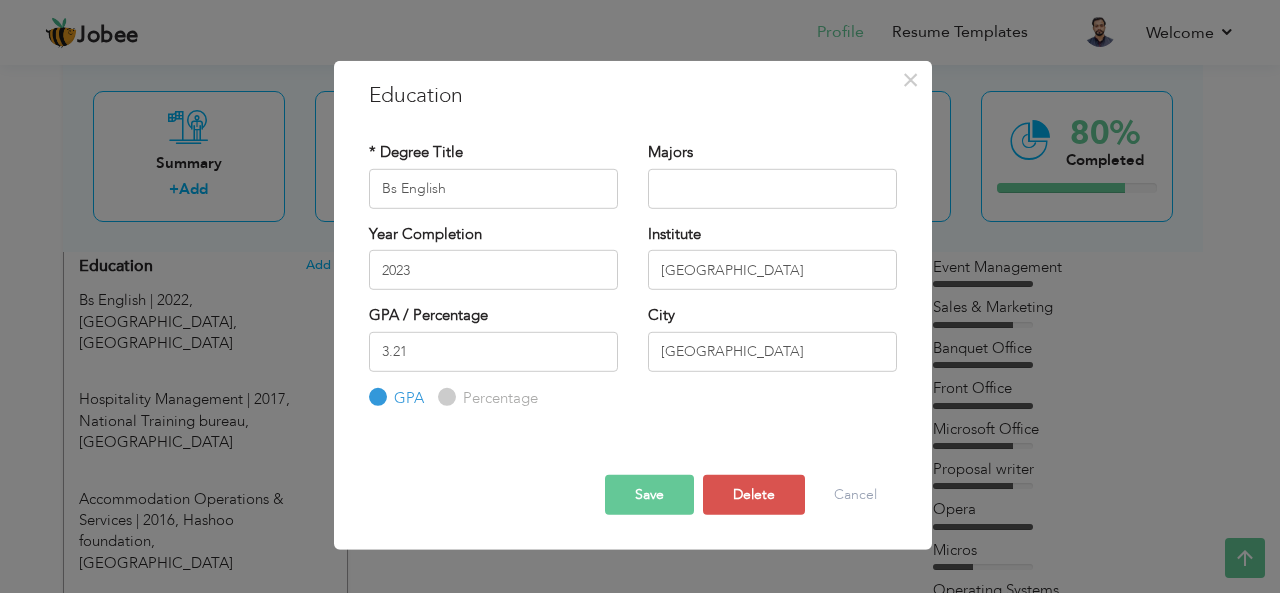 click on "Save" at bounding box center [649, 495] 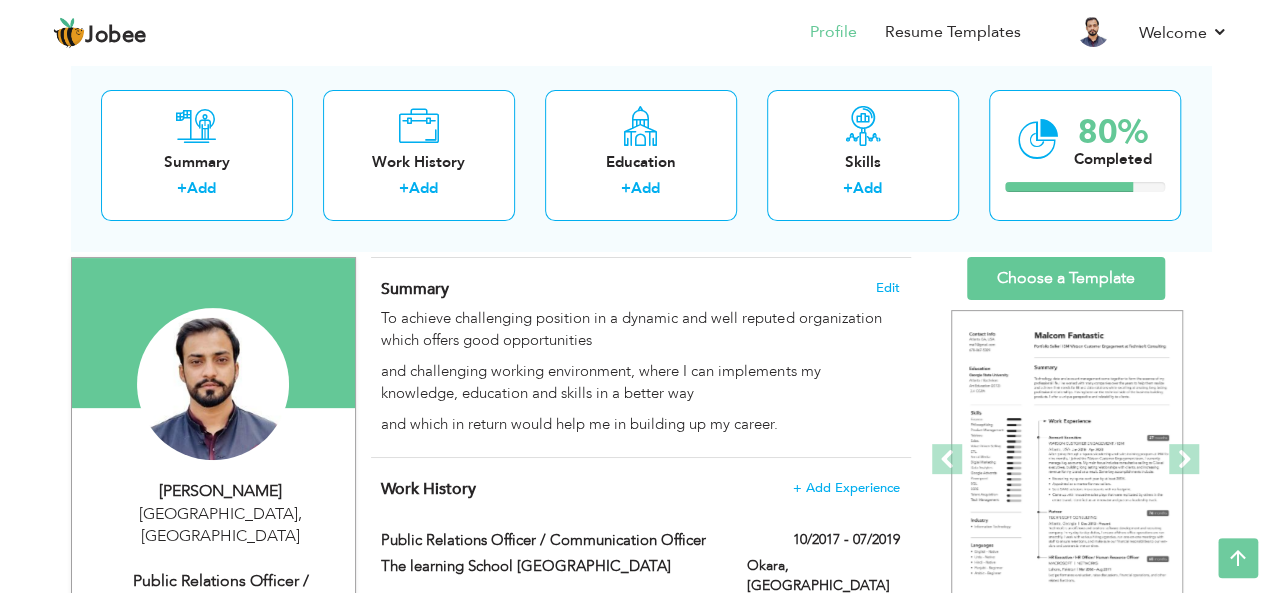 scroll, scrollTop: 0, scrollLeft: 0, axis: both 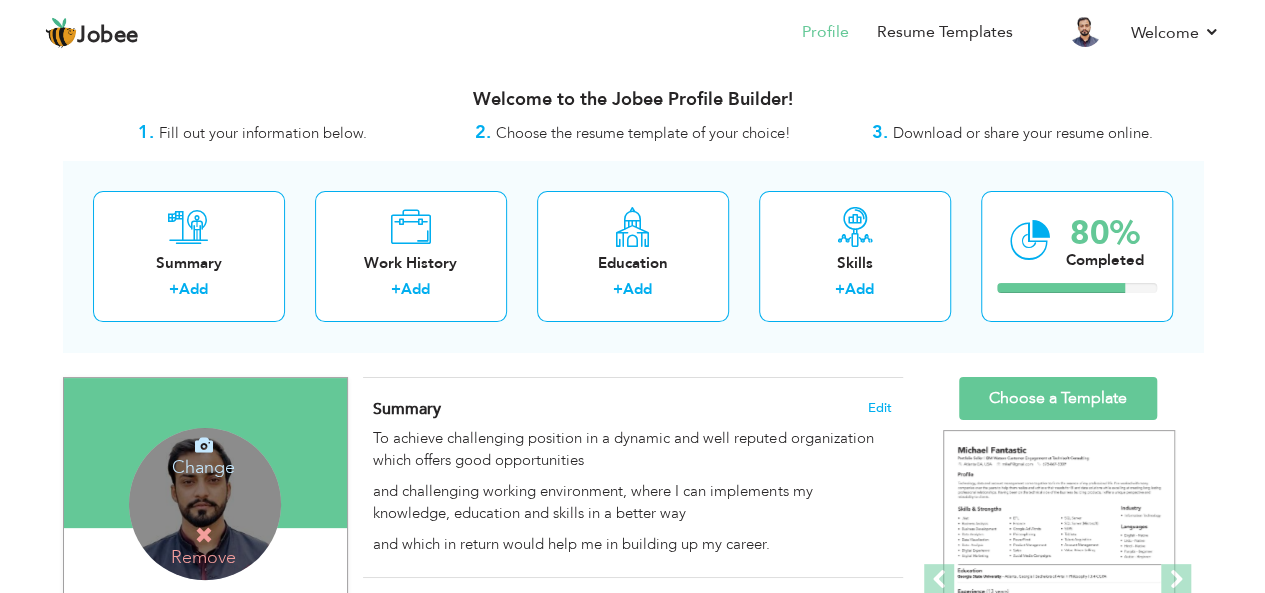 click on "Change
Remove" at bounding box center [205, 504] 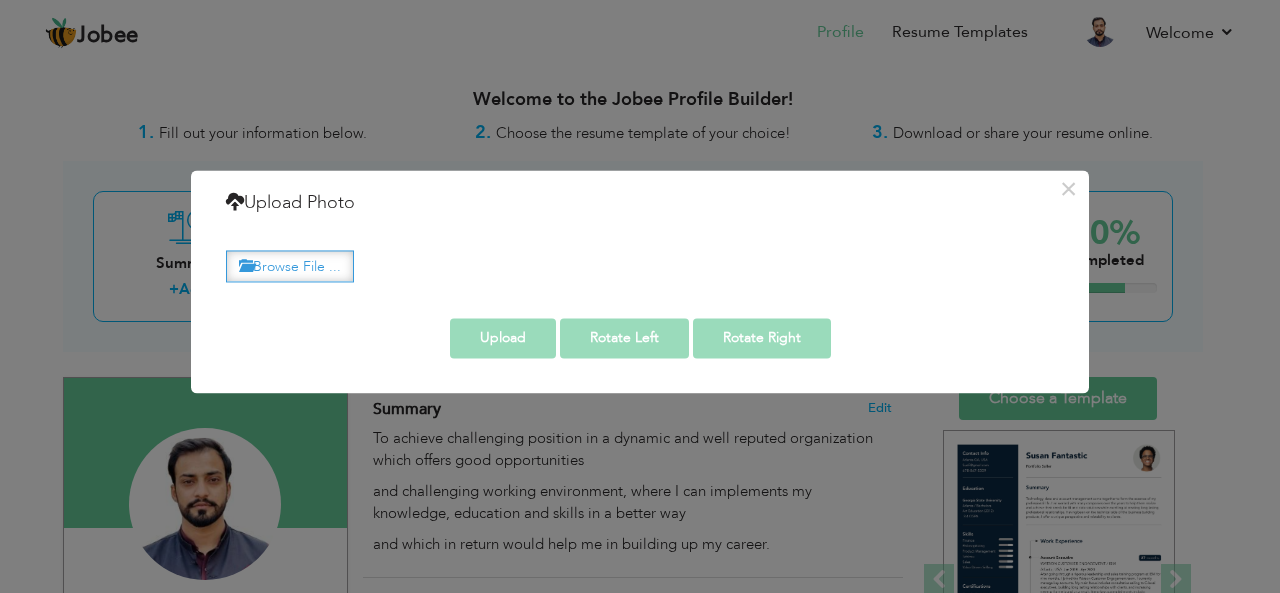 click on "Browse File ..." at bounding box center [290, 266] 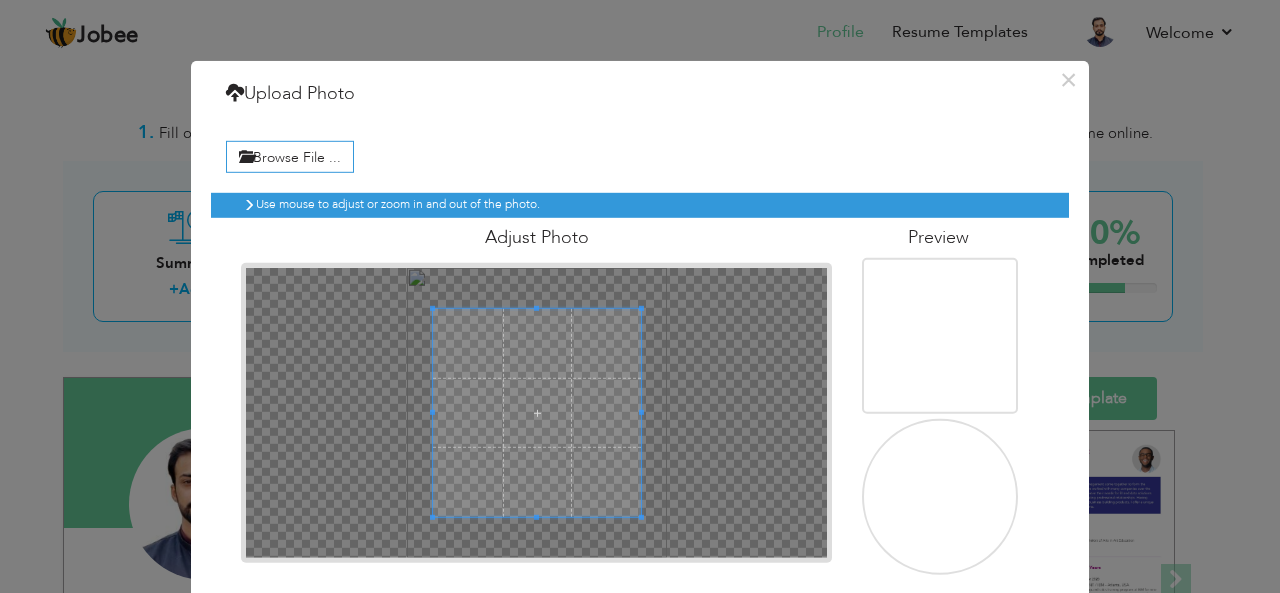 click at bounding box center (942, 498) 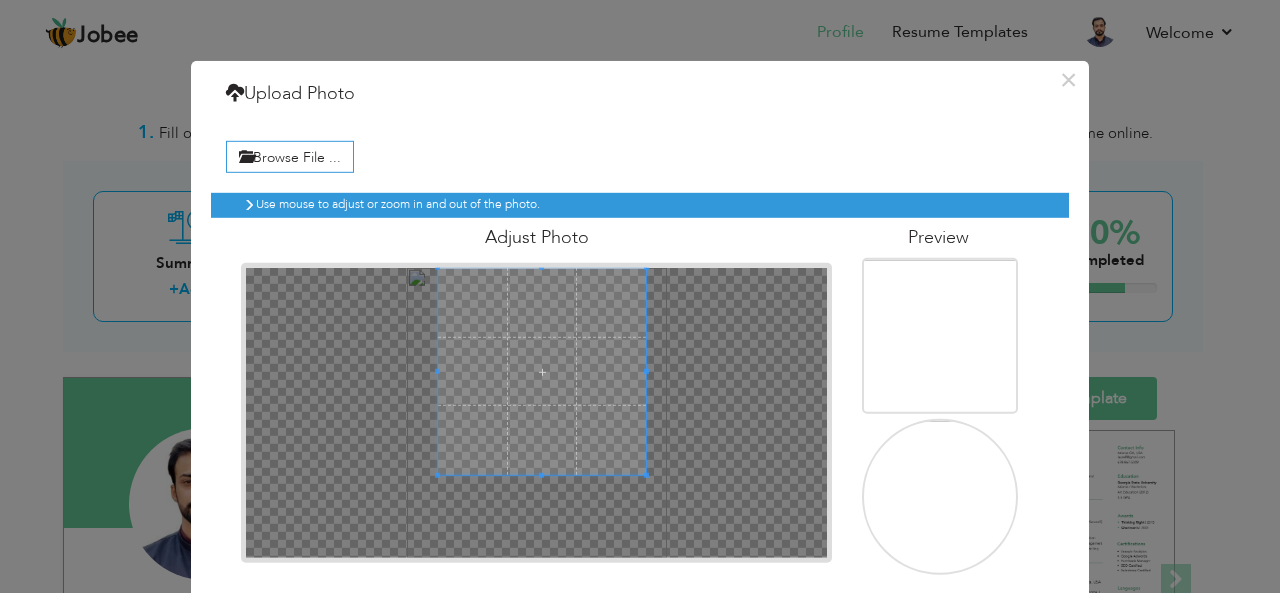 click at bounding box center [542, 371] 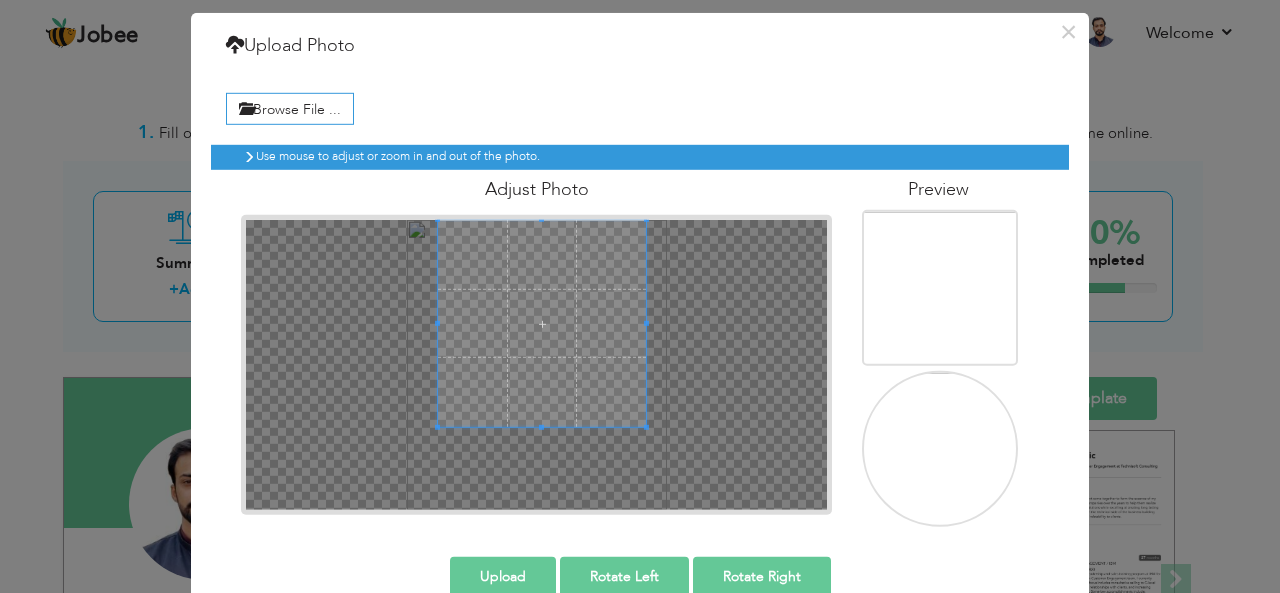 scroll, scrollTop: 85, scrollLeft: 0, axis: vertical 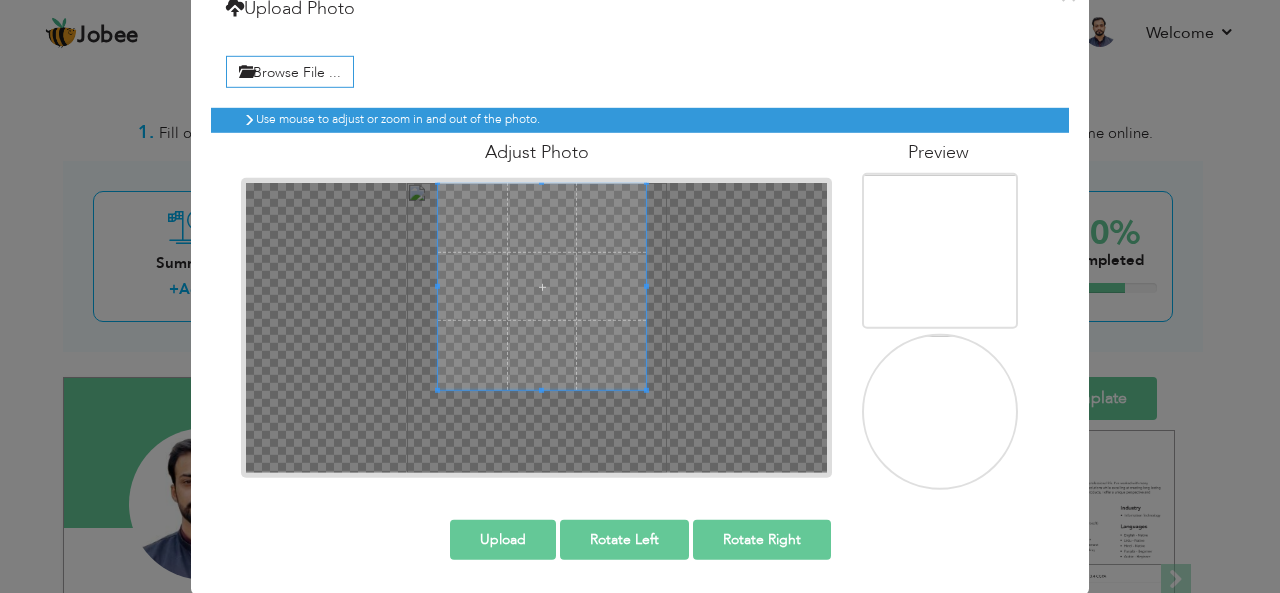 click on "Upload" at bounding box center [503, 539] 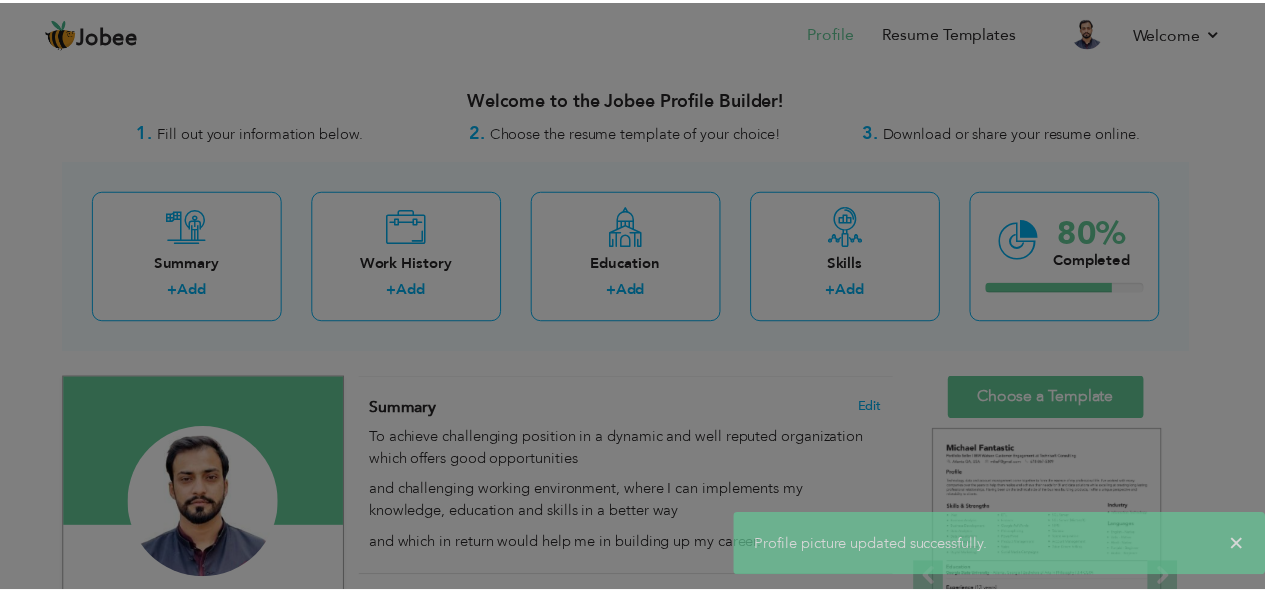 scroll, scrollTop: 0, scrollLeft: 0, axis: both 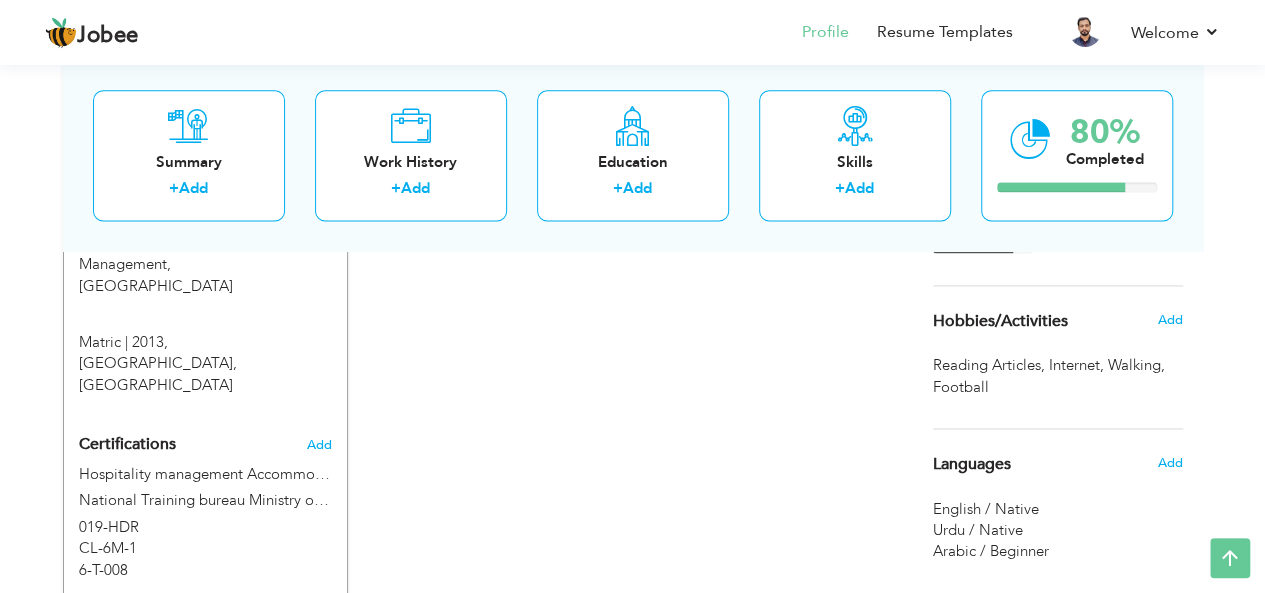 click on "Hobbies/Activities
Add" at bounding box center [1058, 321] 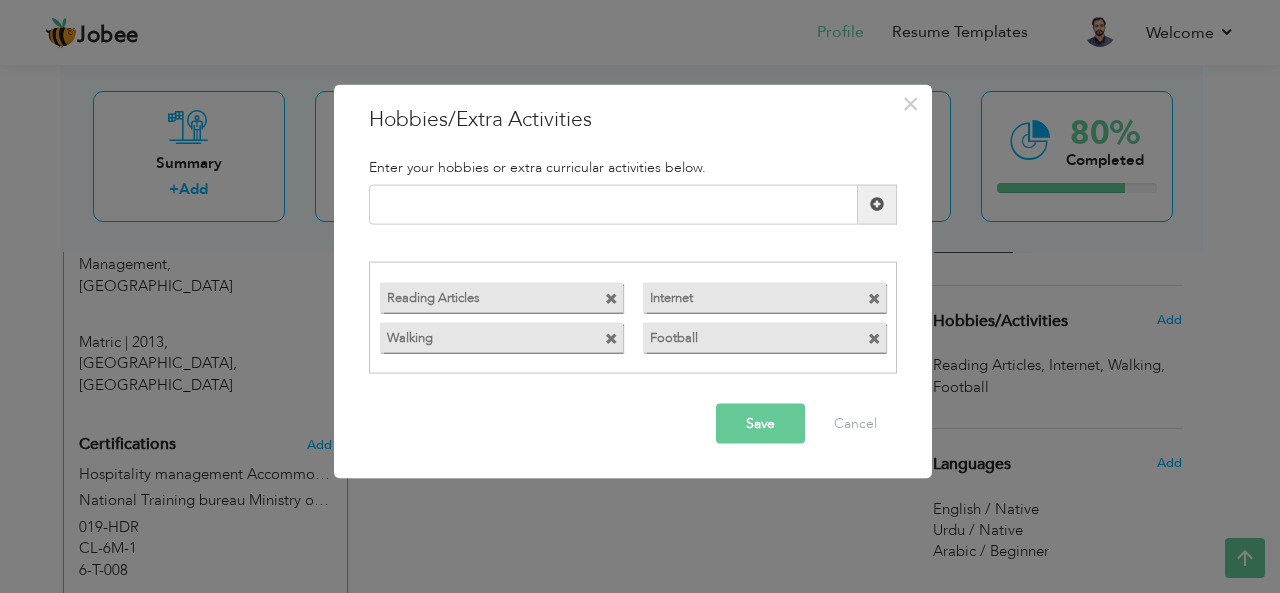 click at bounding box center (874, 339) 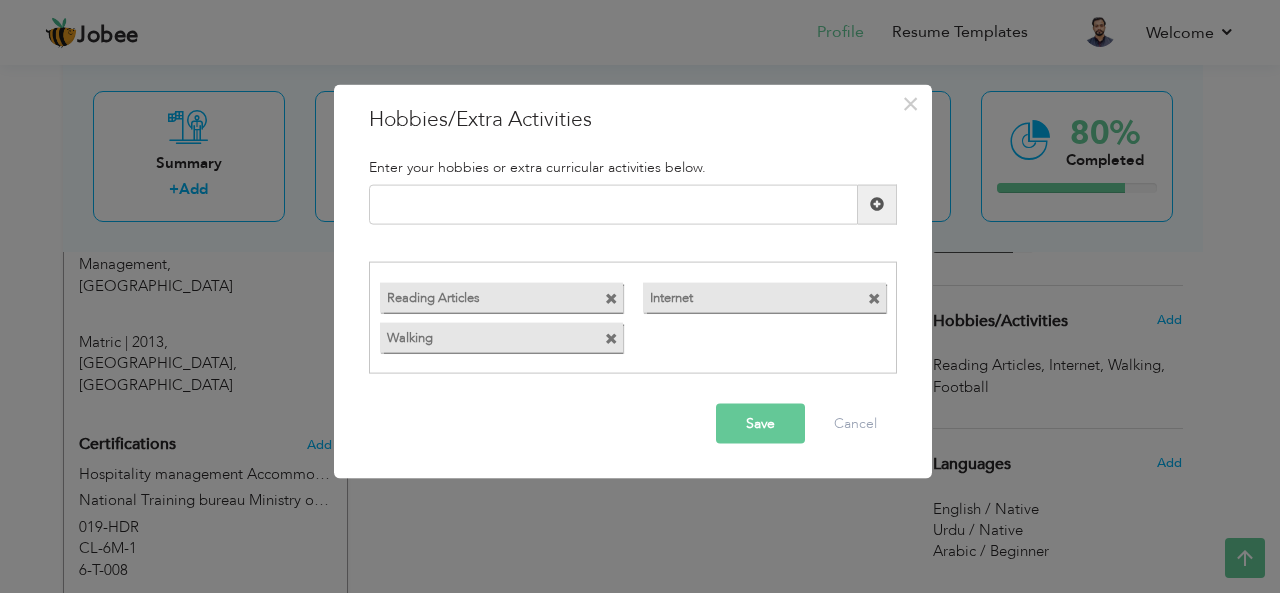click on "Reading Articles
Internet
Walking" at bounding box center (633, 318) 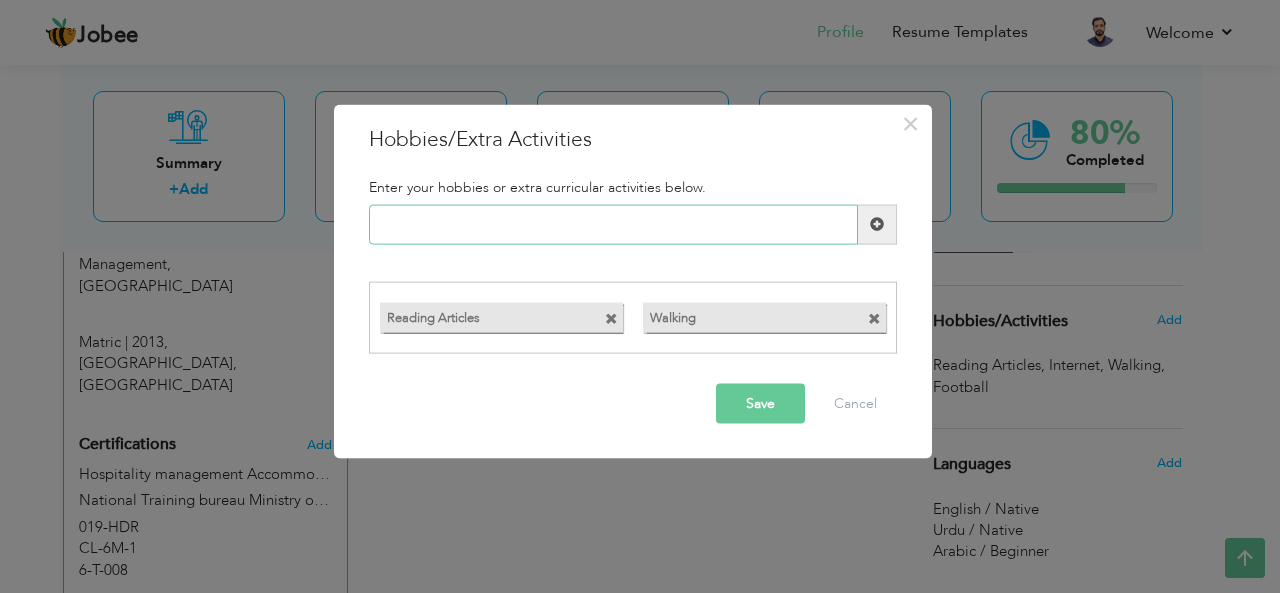 click at bounding box center [613, 224] 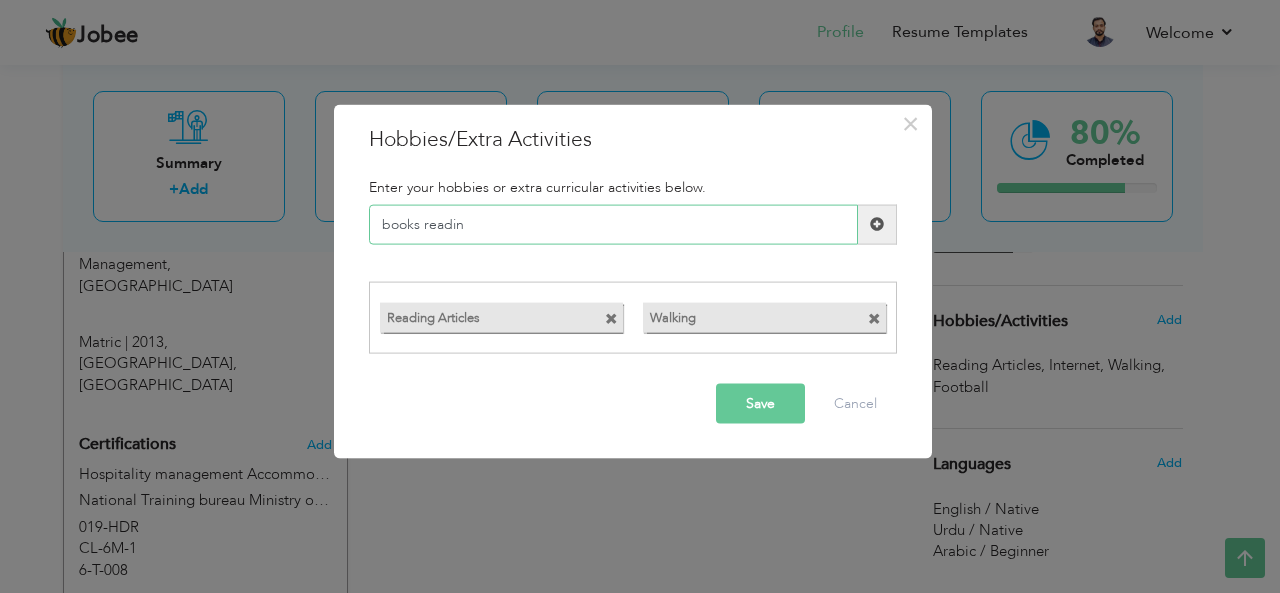 type on "books reading" 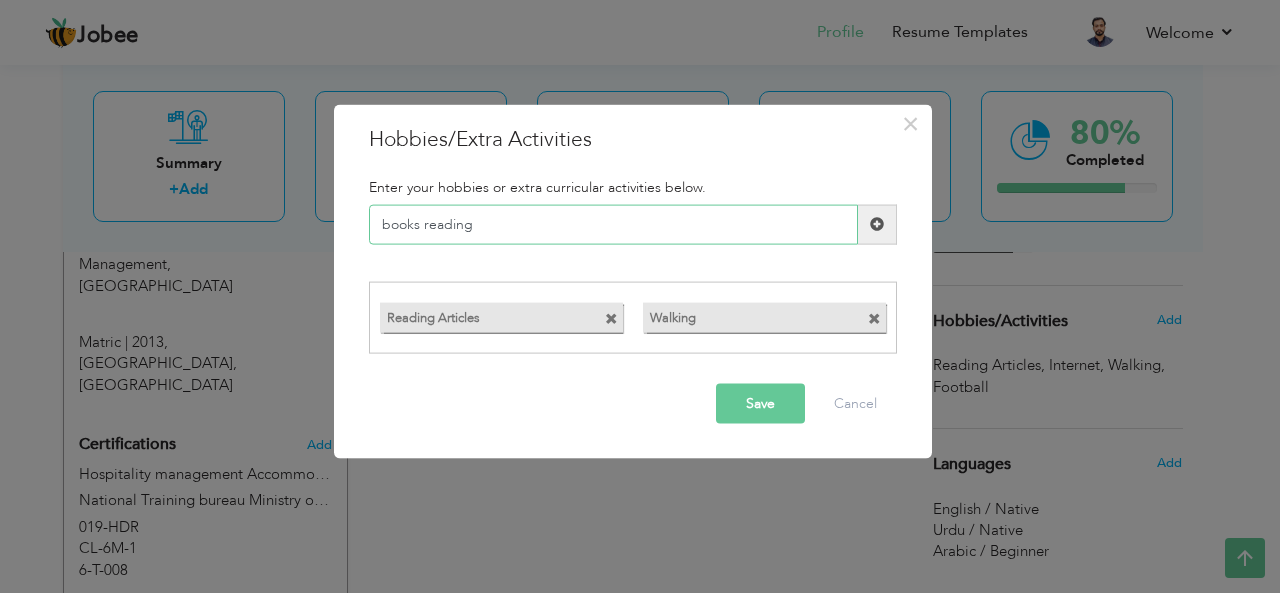 type 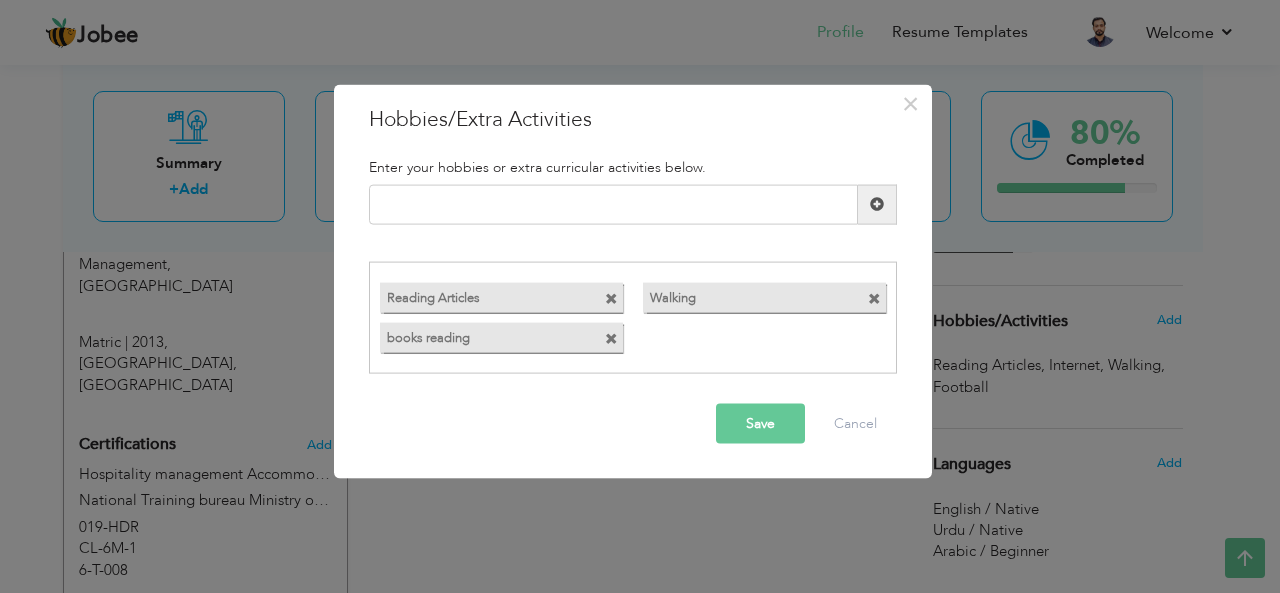 click on "Save" at bounding box center (760, 424) 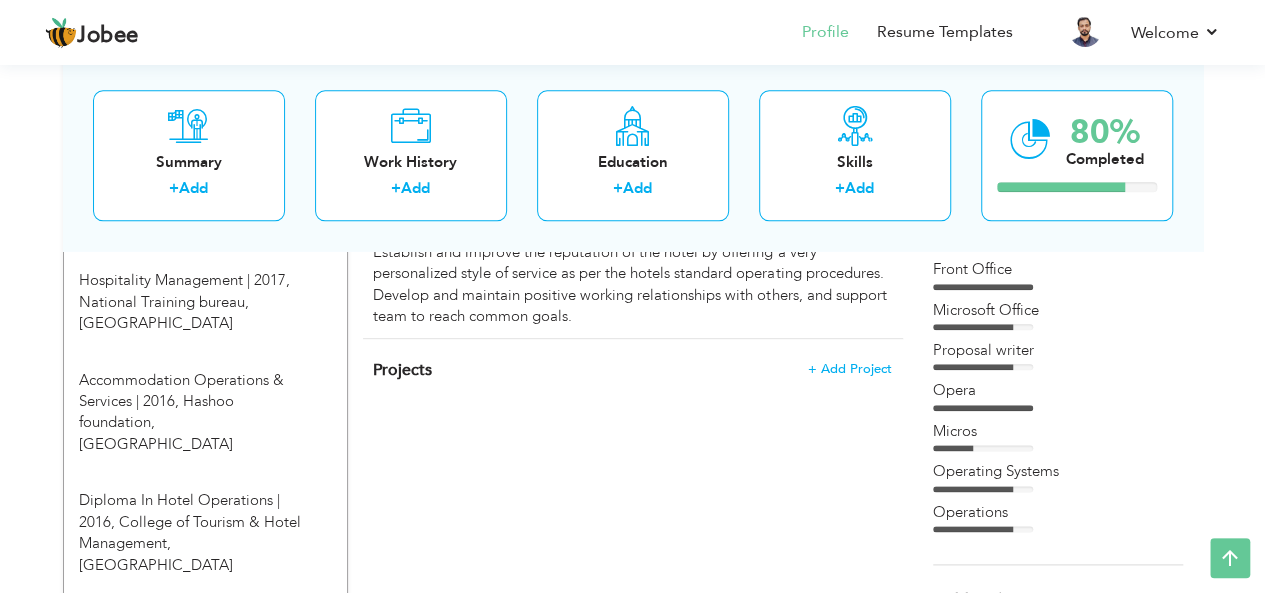 scroll, scrollTop: 480, scrollLeft: 0, axis: vertical 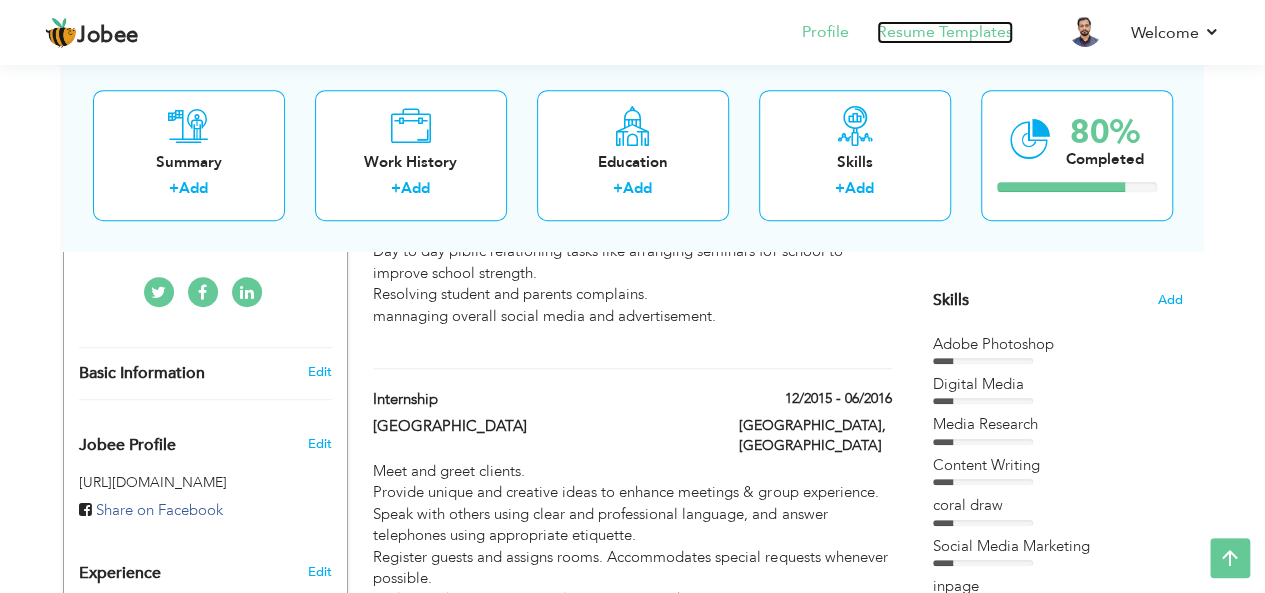 click on "Resume Templates" at bounding box center (945, 32) 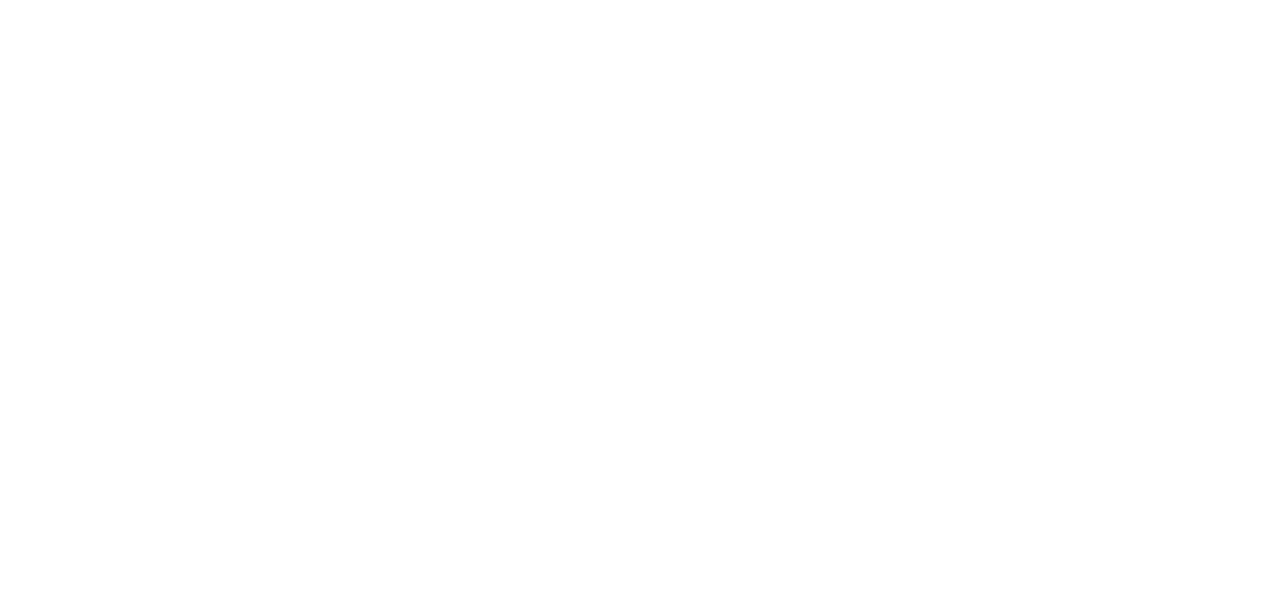 scroll, scrollTop: 0, scrollLeft: 0, axis: both 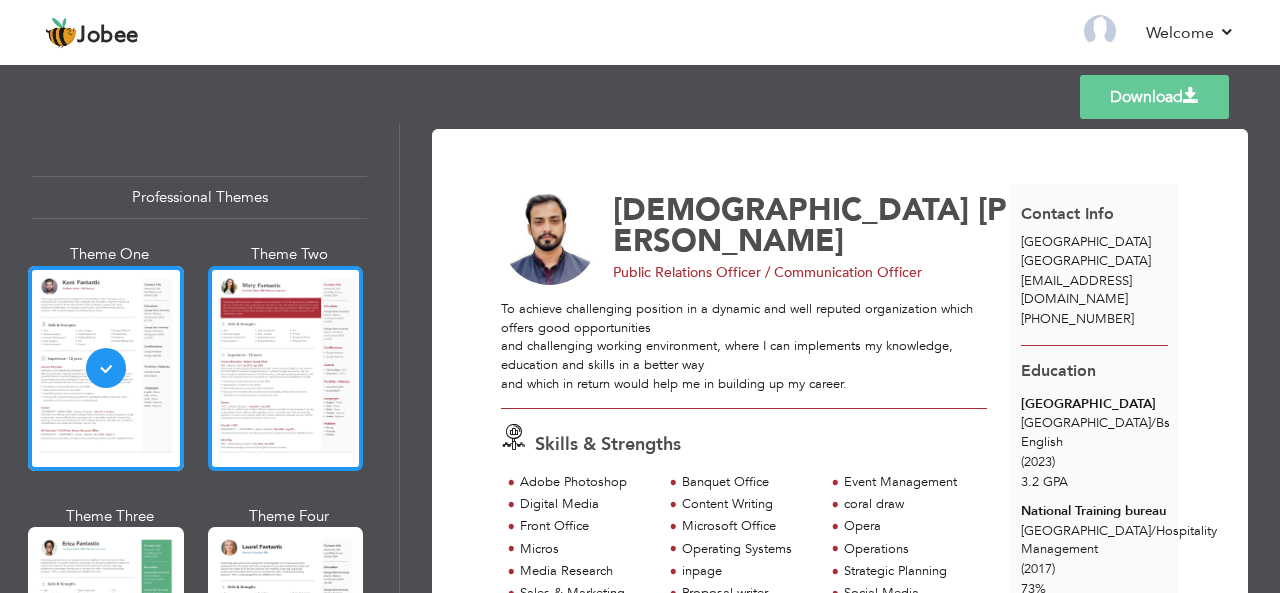 click at bounding box center (286, 368) 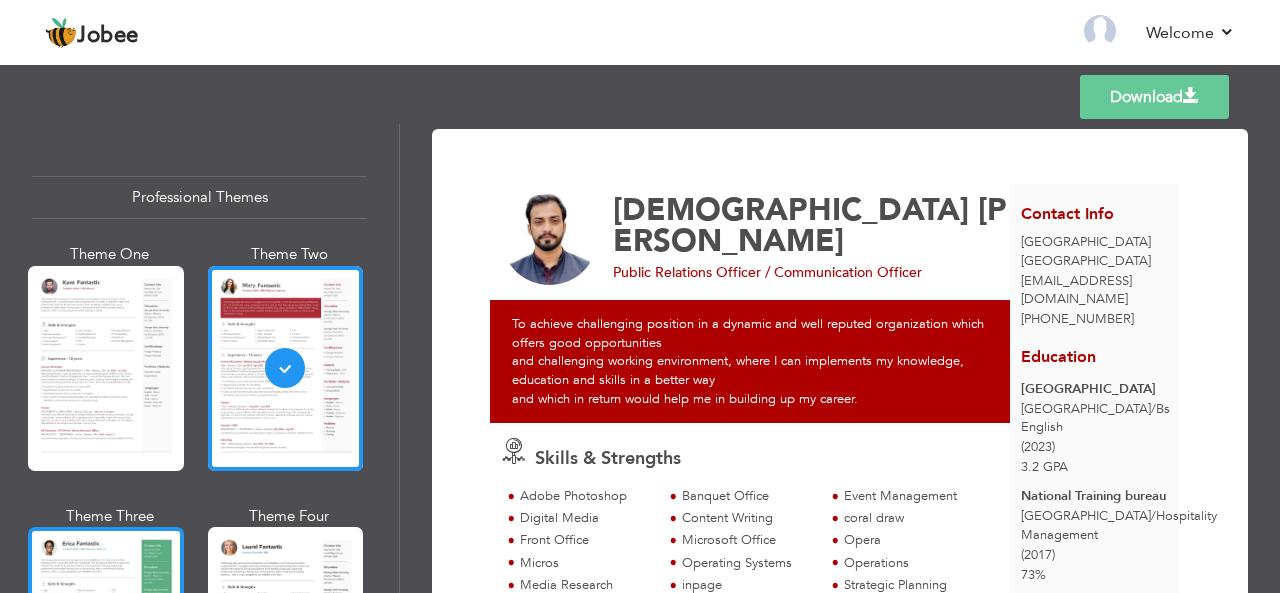 click at bounding box center (106, 629) 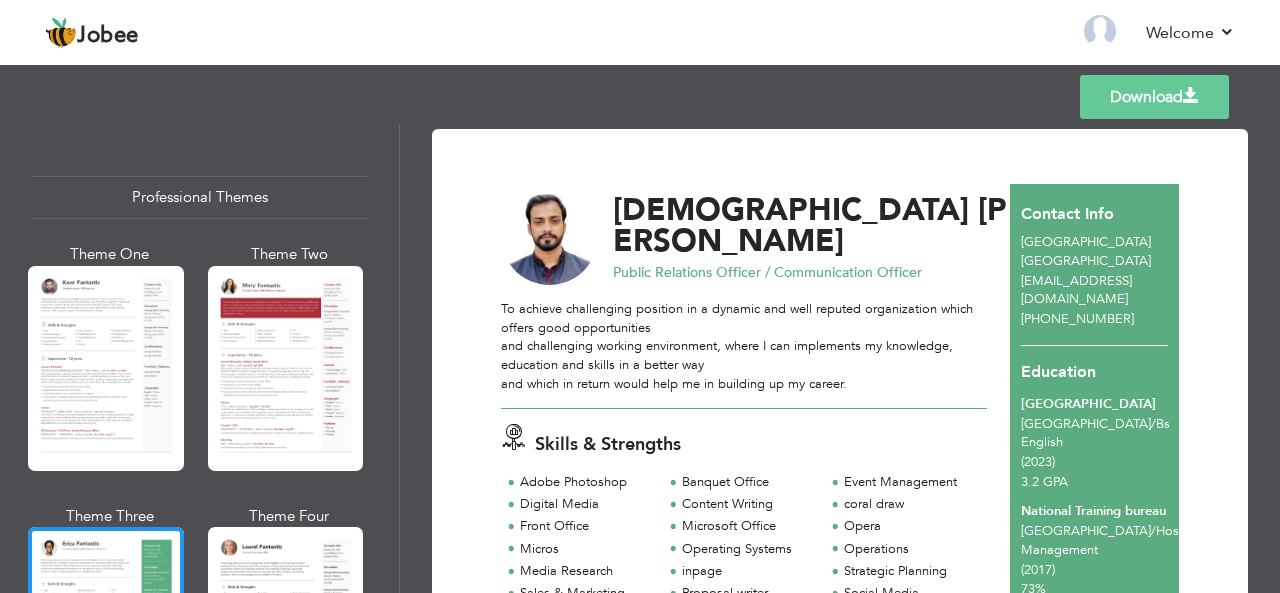 scroll, scrollTop: 410, scrollLeft: 0, axis: vertical 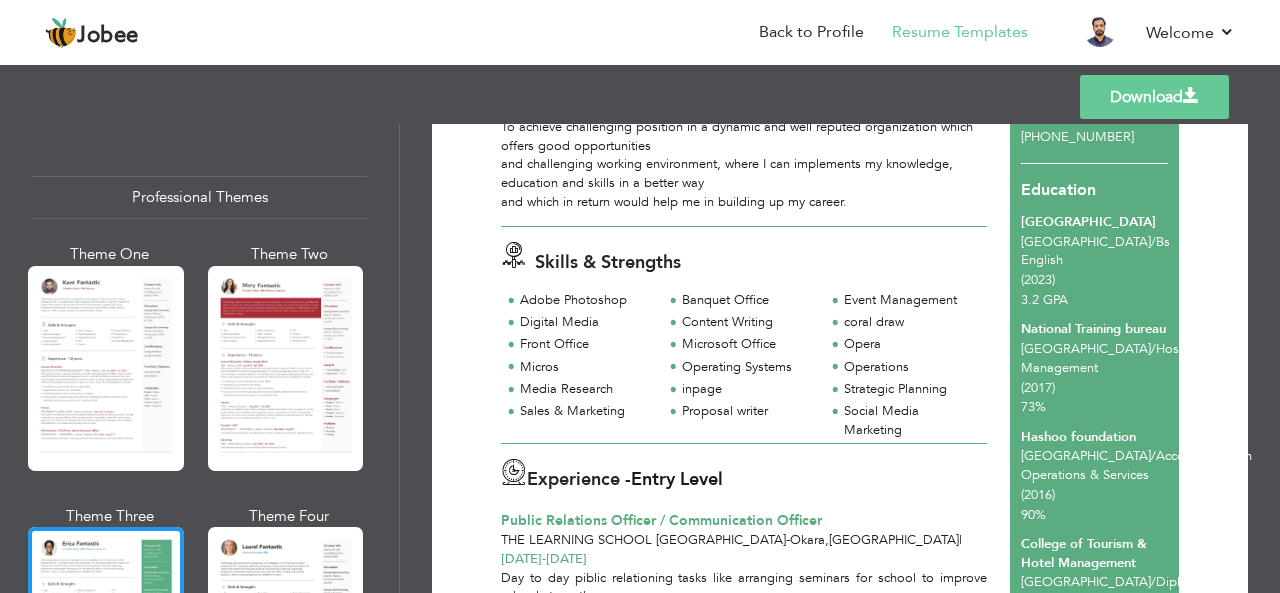 click on "Templates
Download" at bounding box center (640, 97) 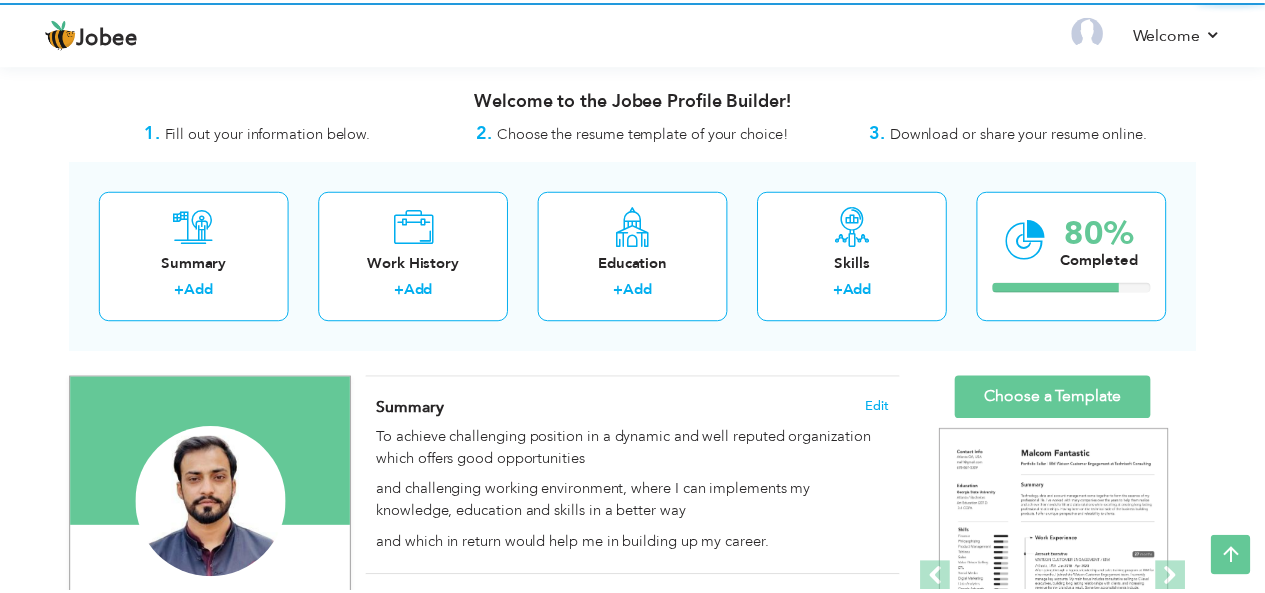 scroll, scrollTop: 480, scrollLeft: 0, axis: vertical 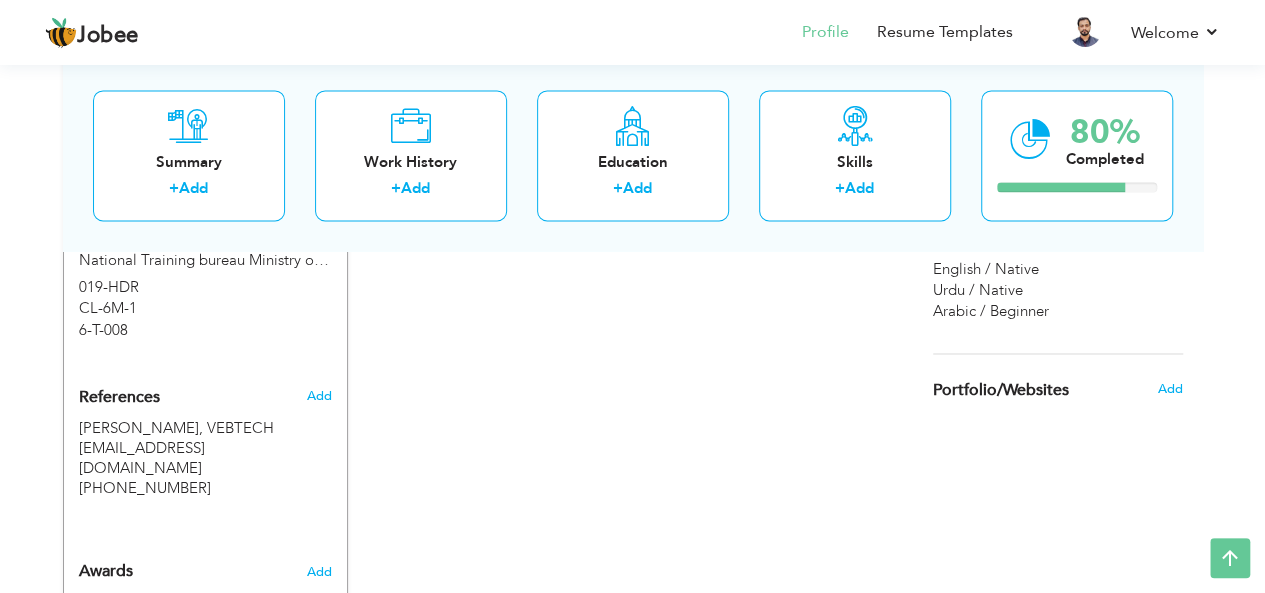click on "References" at bounding box center (119, 397) 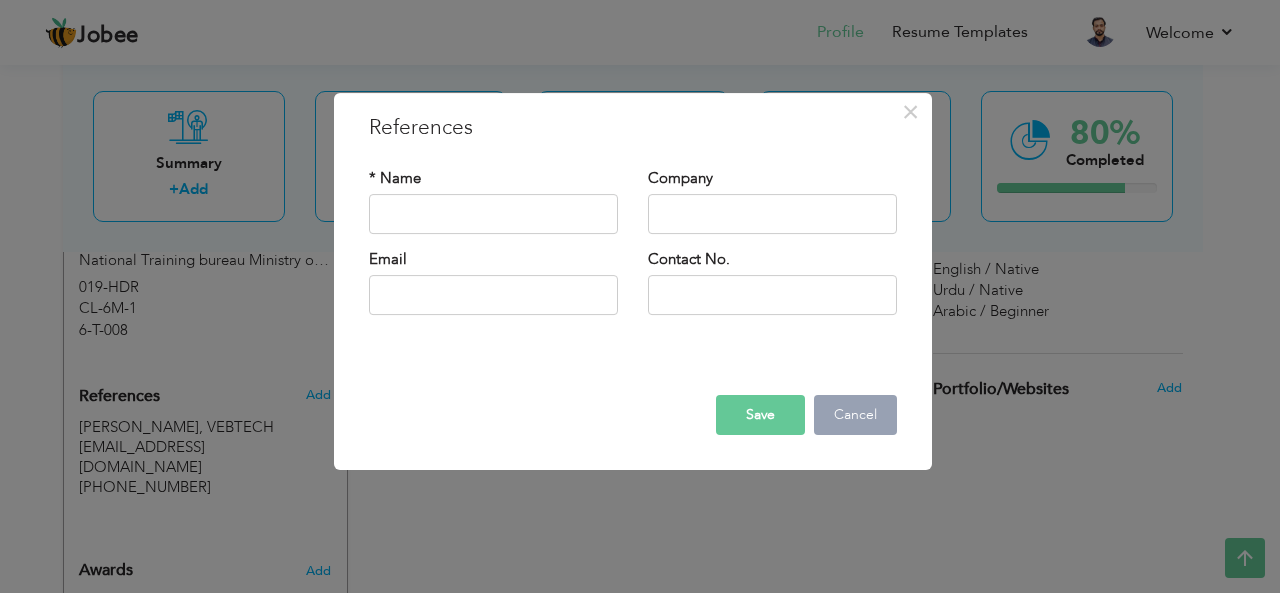 click on "Cancel" at bounding box center (855, 415) 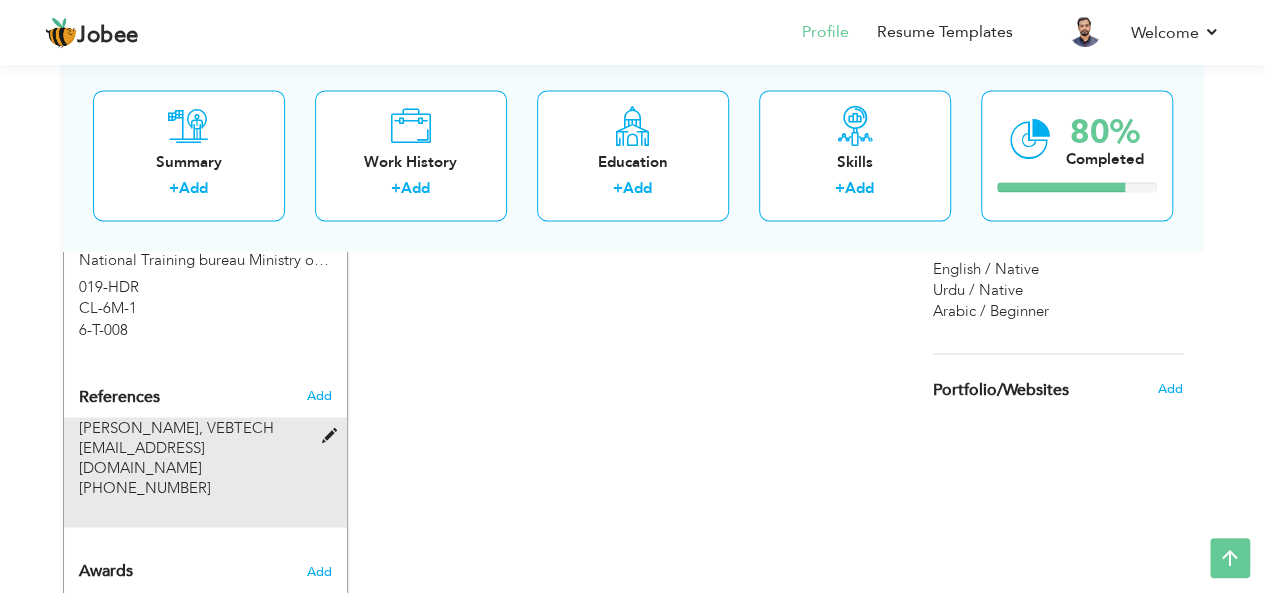 click at bounding box center (333, 435) 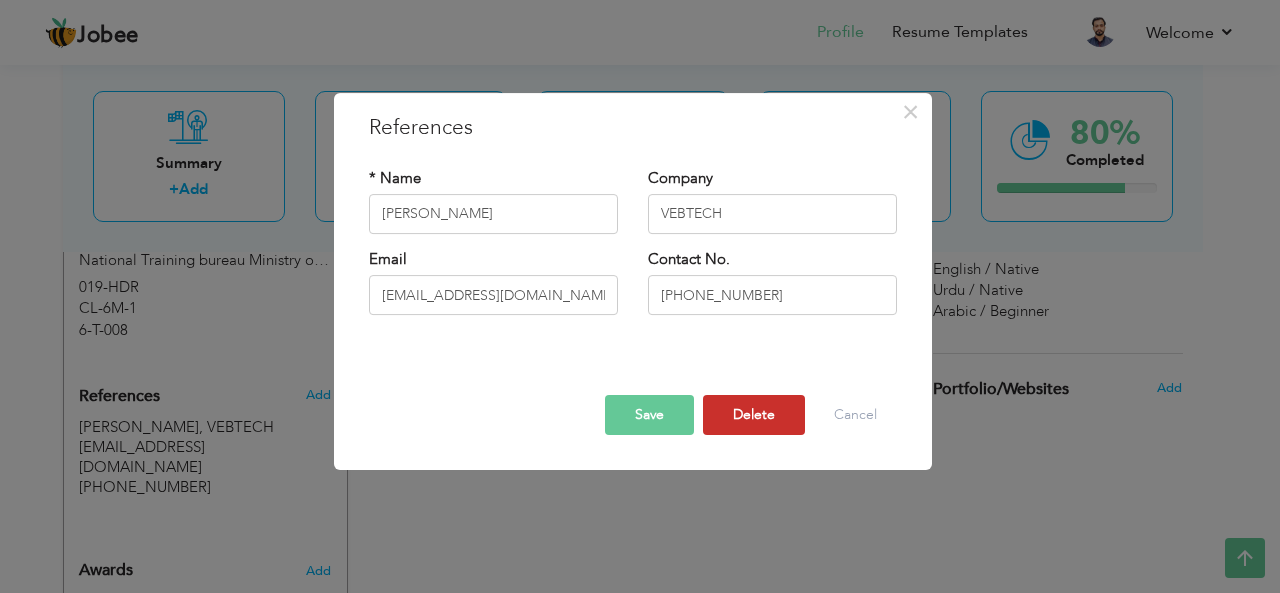 click on "Delete" at bounding box center [754, 415] 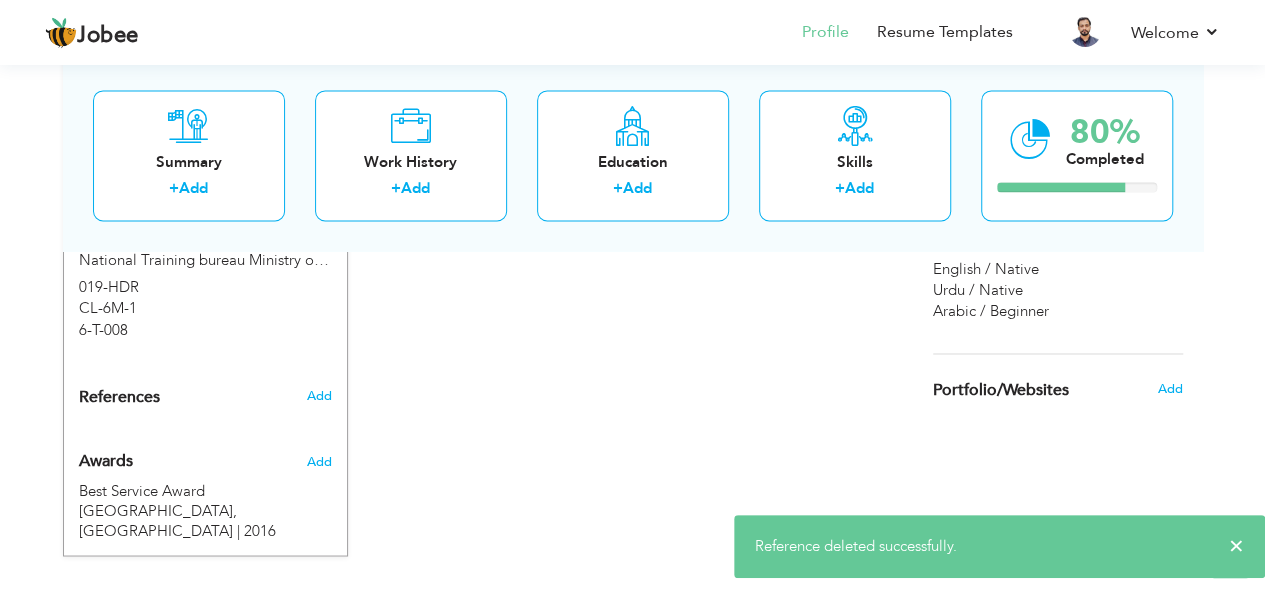 scroll, scrollTop: 999, scrollLeft: 0, axis: vertical 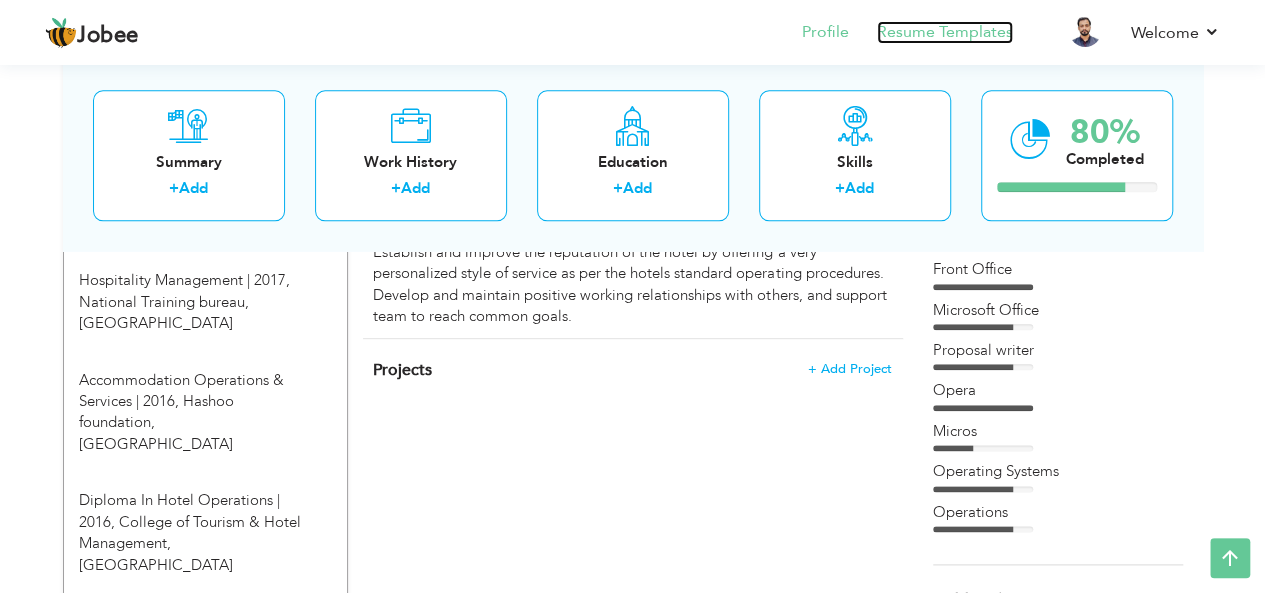 click on "Resume Templates" at bounding box center (945, 32) 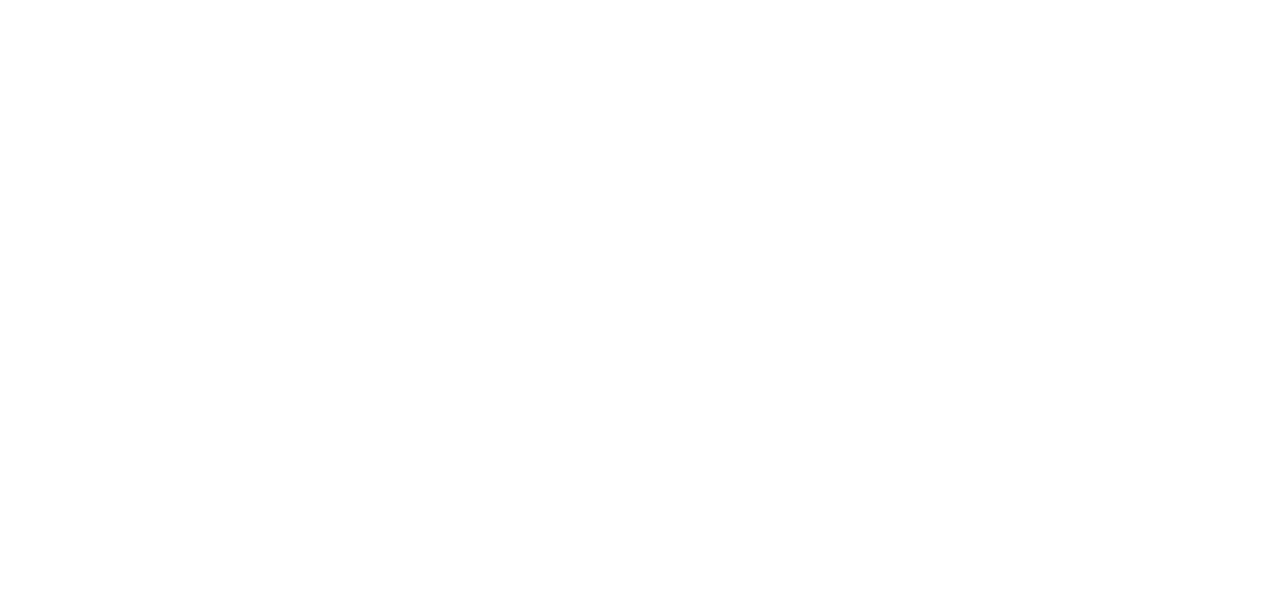 scroll, scrollTop: 0, scrollLeft: 0, axis: both 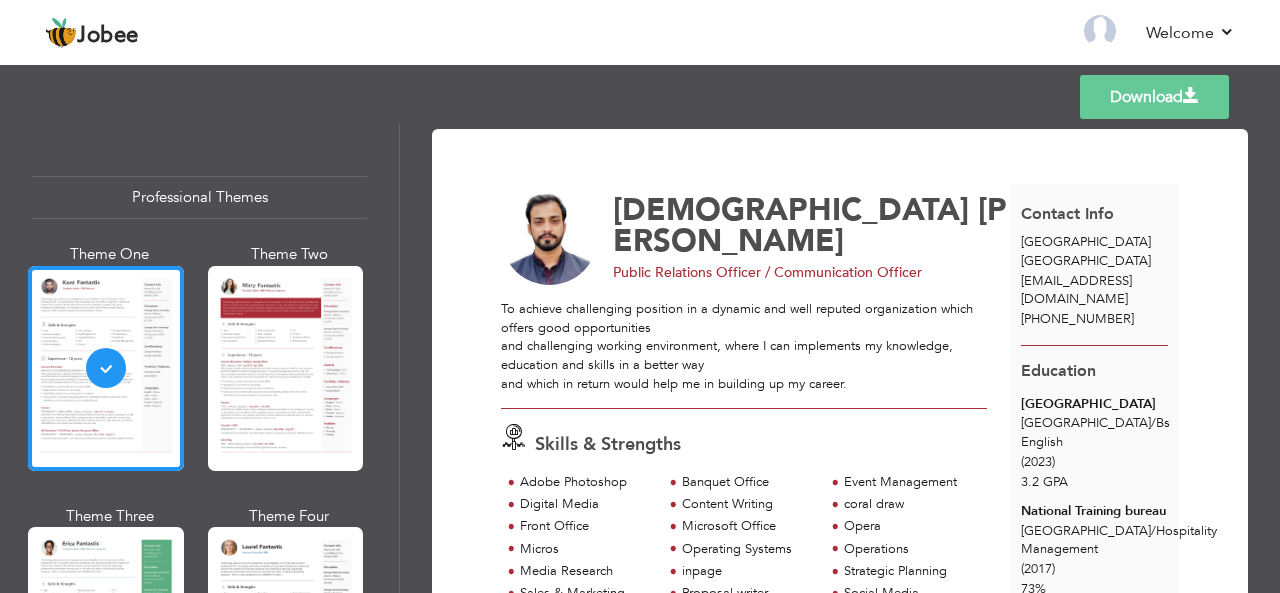 click on "Download" at bounding box center (1154, 97) 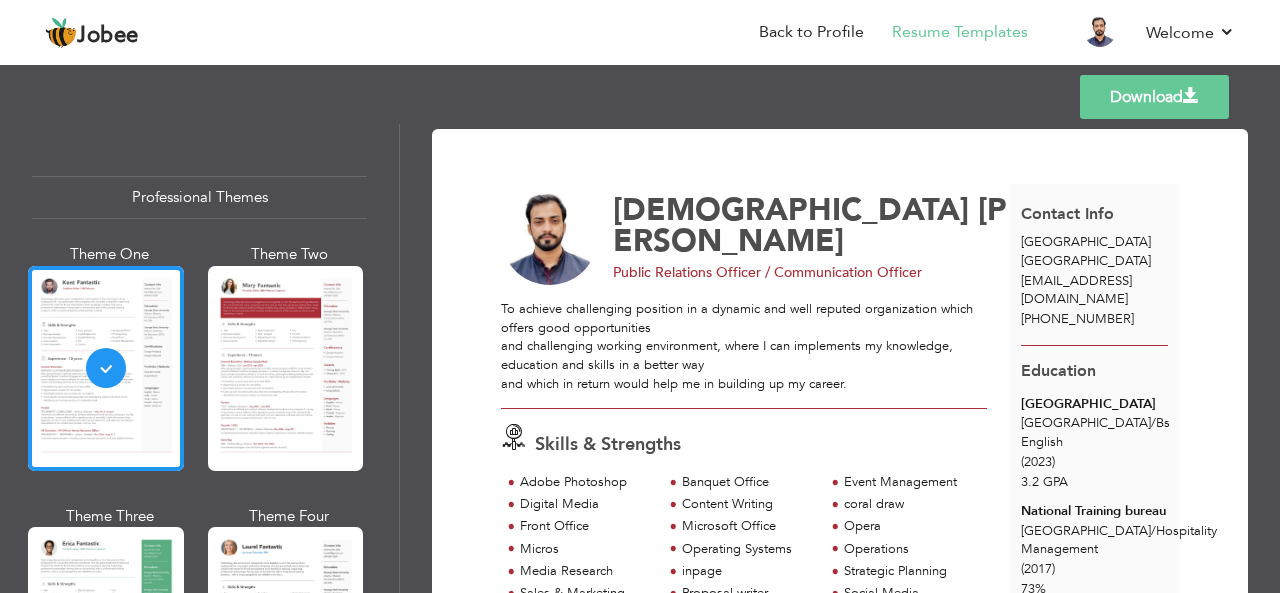 click on "Download
[PERSON_NAME]
Public Relations Officer / Communication Officer
To achieve challenging position in a dynamic and well reputed organization which offers good opportunities
Opera /" at bounding box center [840, 358] 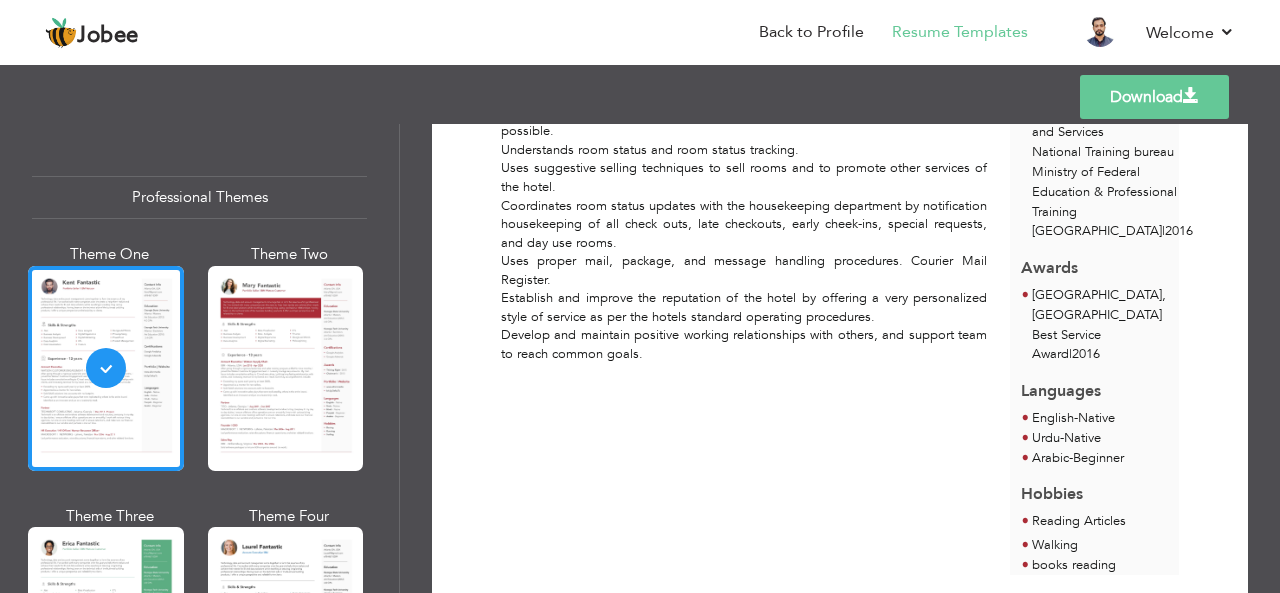 scroll, scrollTop: 1003, scrollLeft: 0, axis: vertical 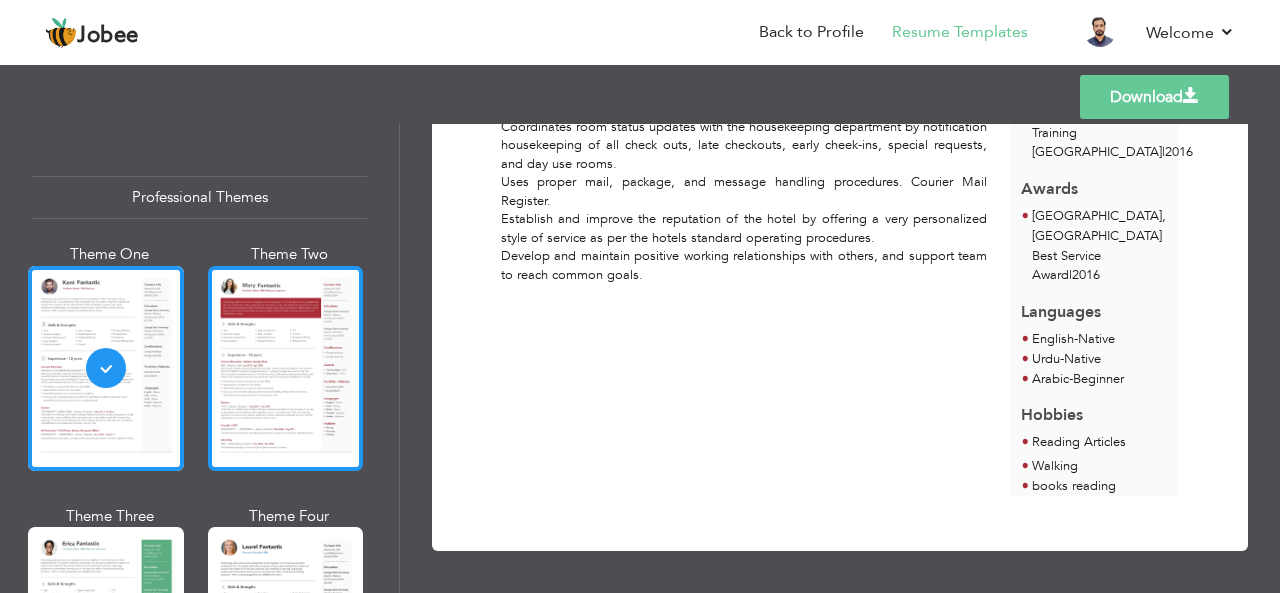 click at bounding box center [286, 368] 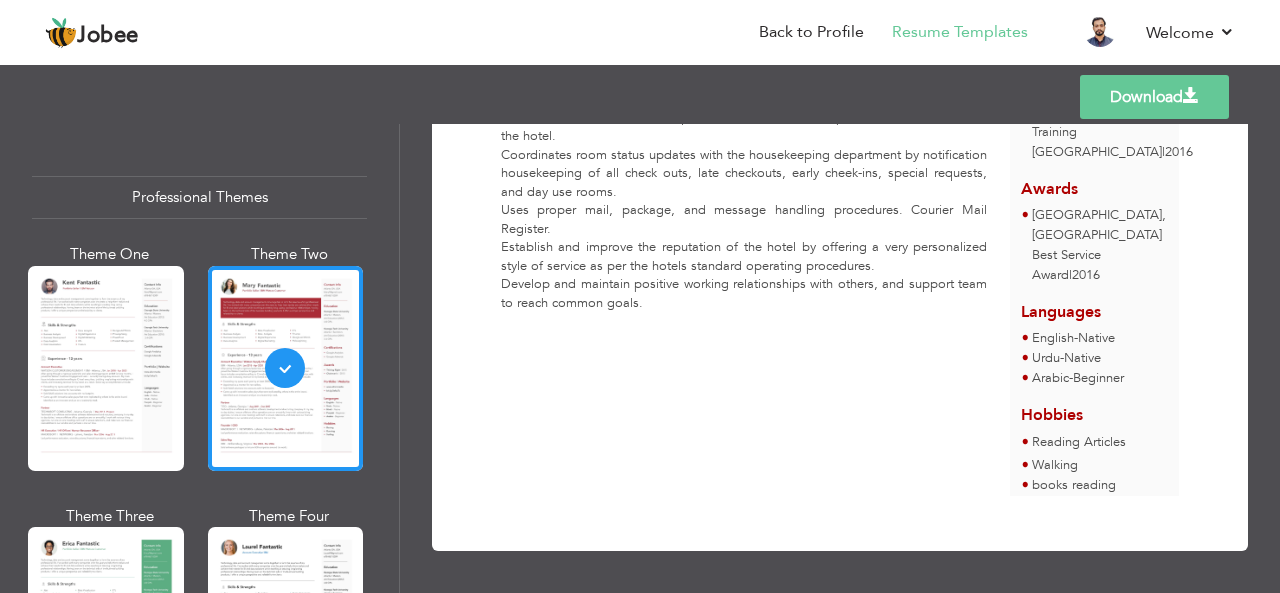 scroll, scrollTop: 0, scrollLeft: 0, axis: both 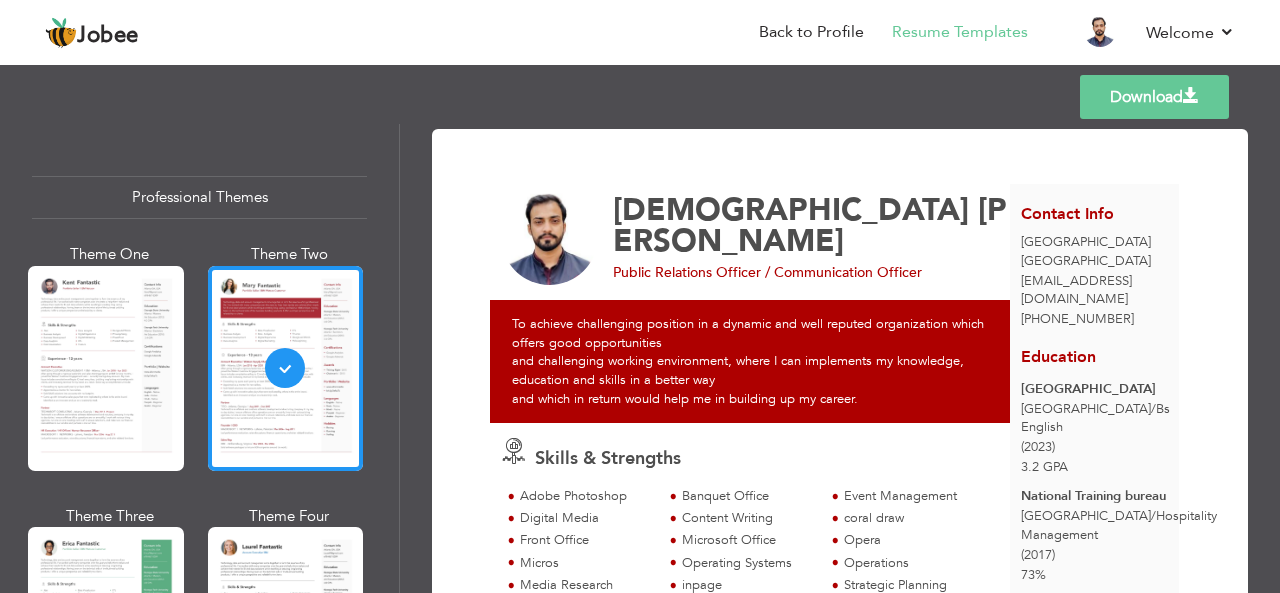 drag, startPoint x: 1272, startPoint y: 210, endPoint x: 1272, endPoint y: 255, distance: 45 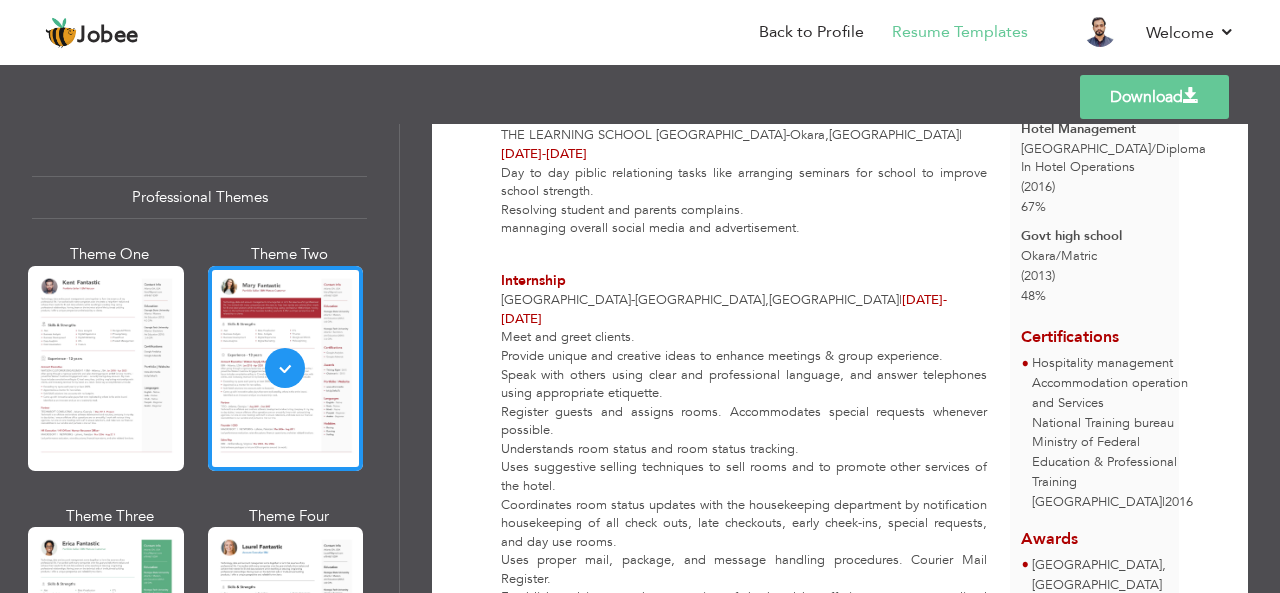 scroll, scrollTop: 497, scrollLeft: 0, axis: vertical 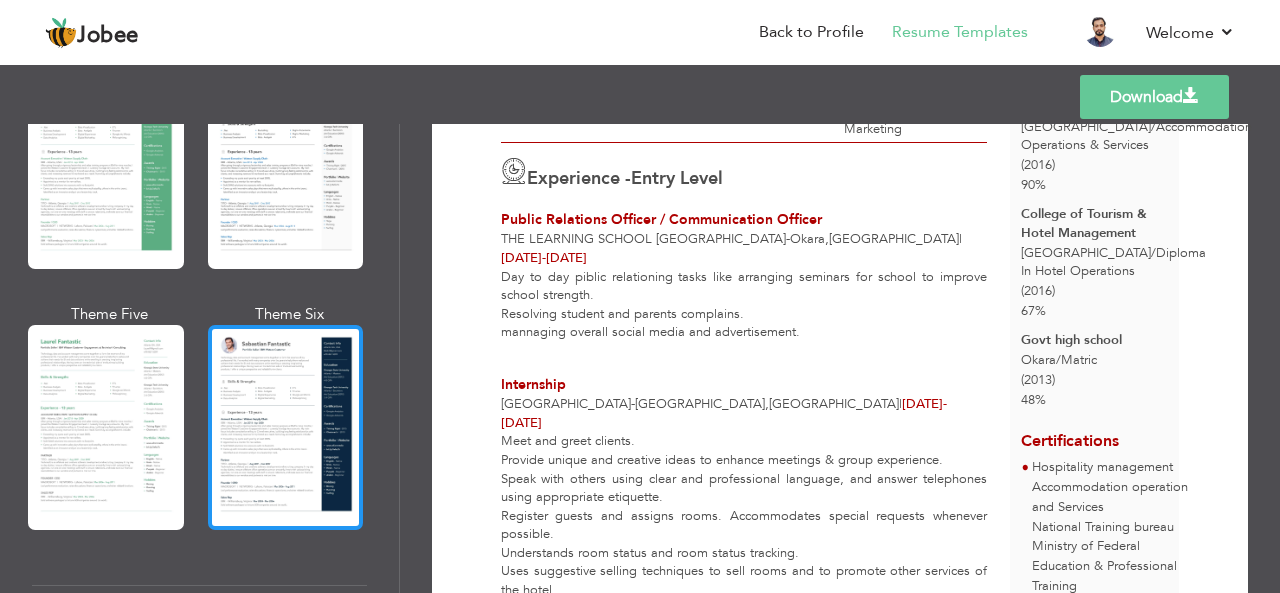 click at bounding box center [286, 427] 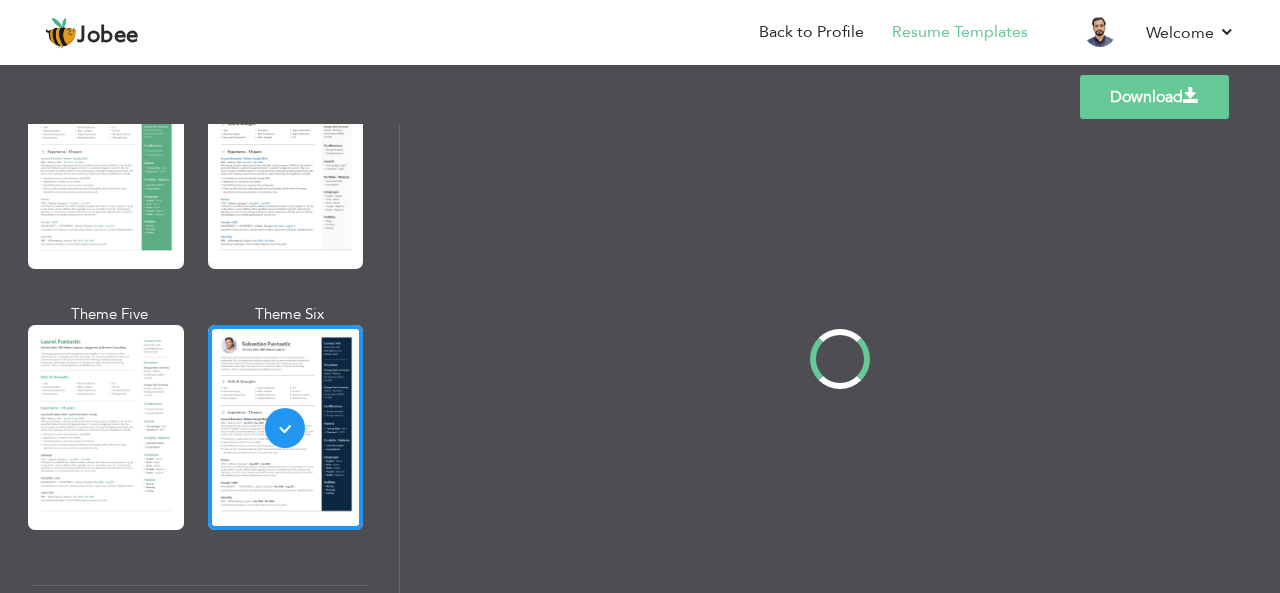 scroll, scrollTop: 0, scrollLeft: 0, axis: both 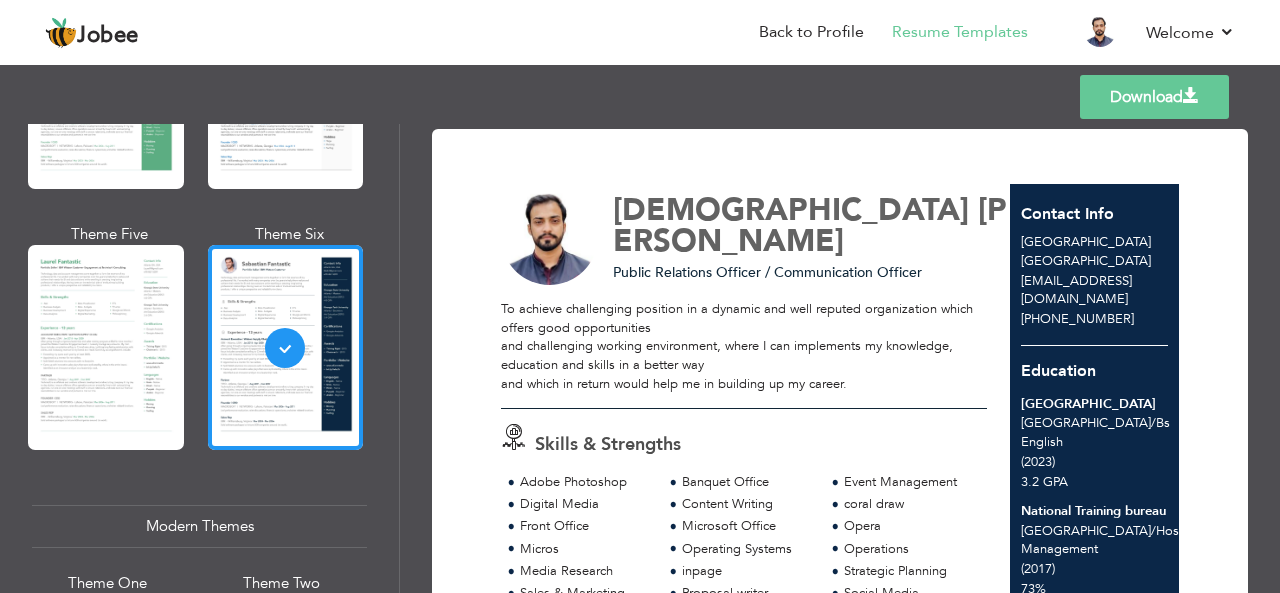 click on "Education" at bounding box center (1095, 371) 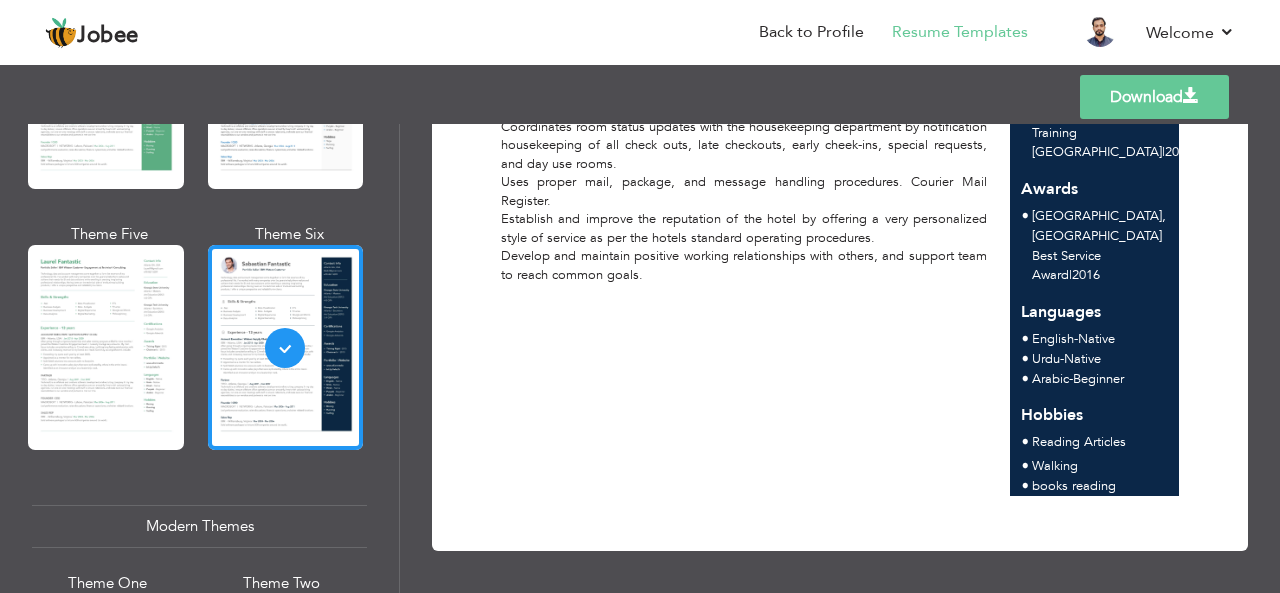 scroll, scrollTop: 1000, scrollLeft: 0, axis: vertical 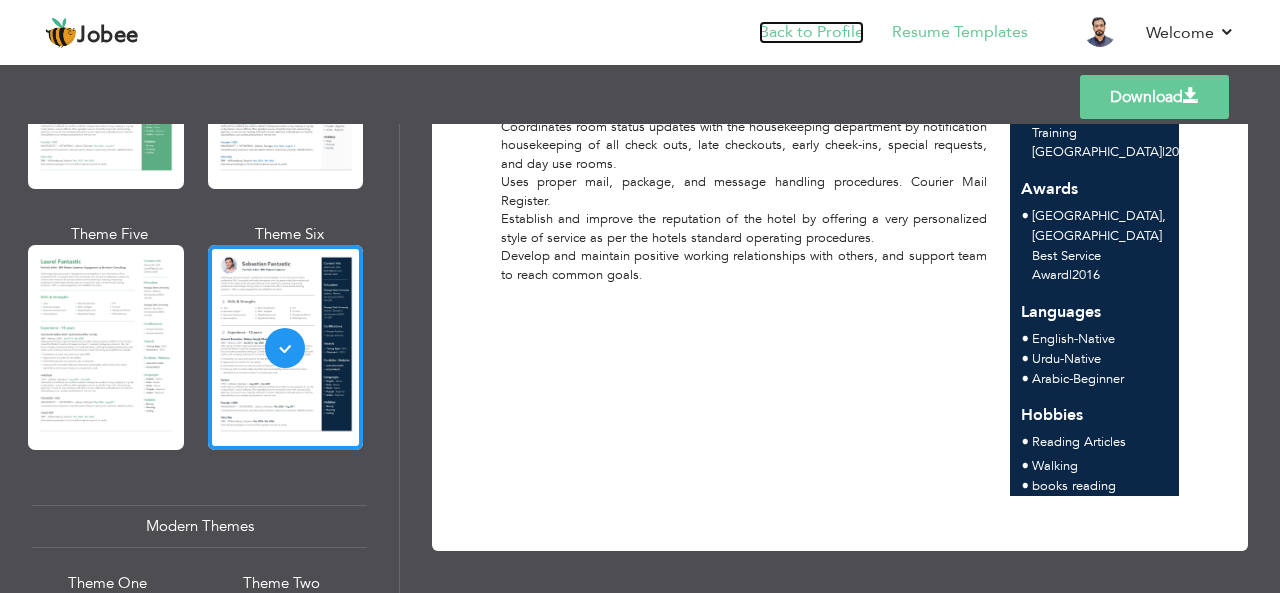click on "Back to Profile" at bounding box center (811, 32) 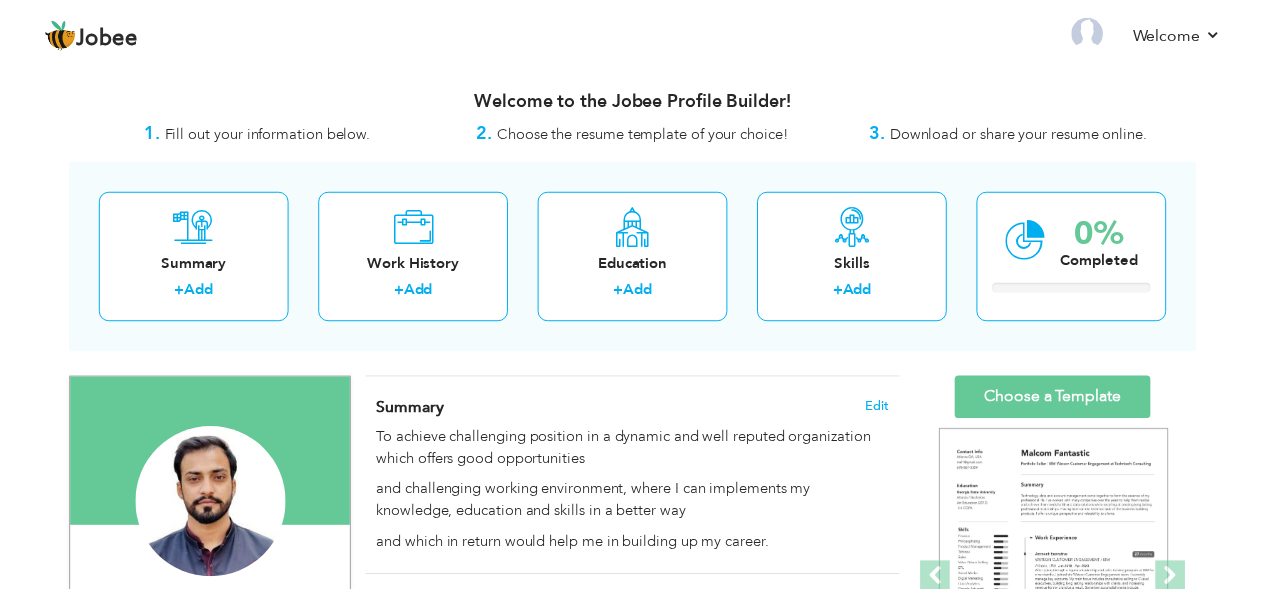 scroll, scrollTop: 0, scrollLeft: 0, axis: both 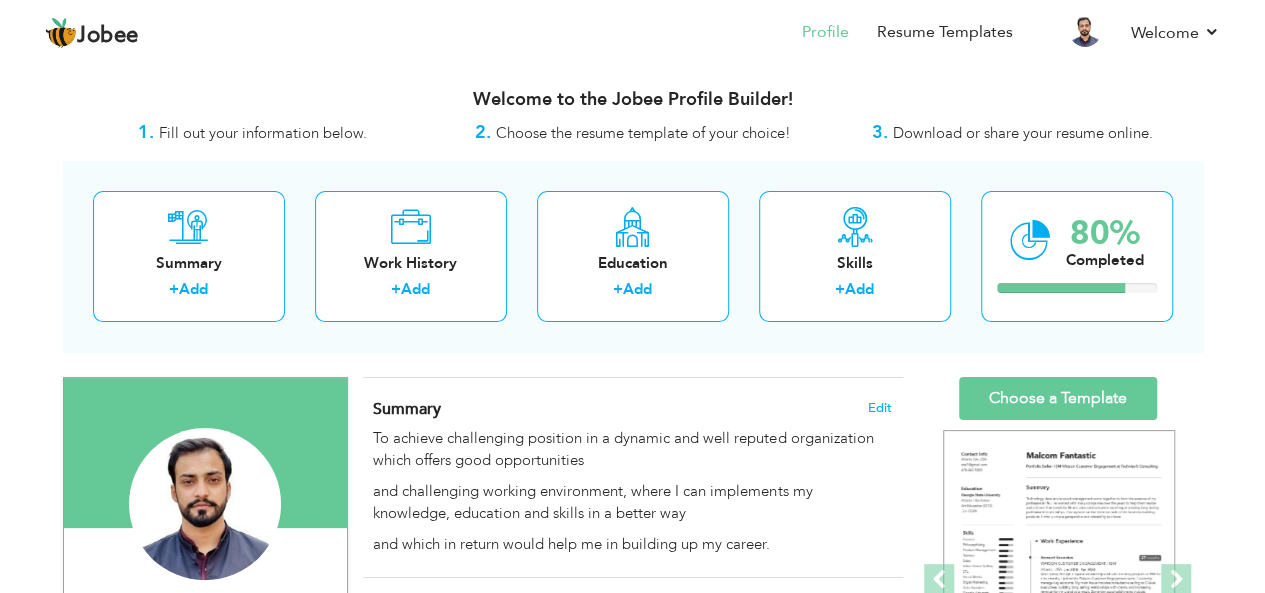 click on "Jobee
Profile
Resume Templates
Resume Templates
Cover Letters
About
My Resume
Welcome
Settings
Log off" at bounding box center (632, 296) 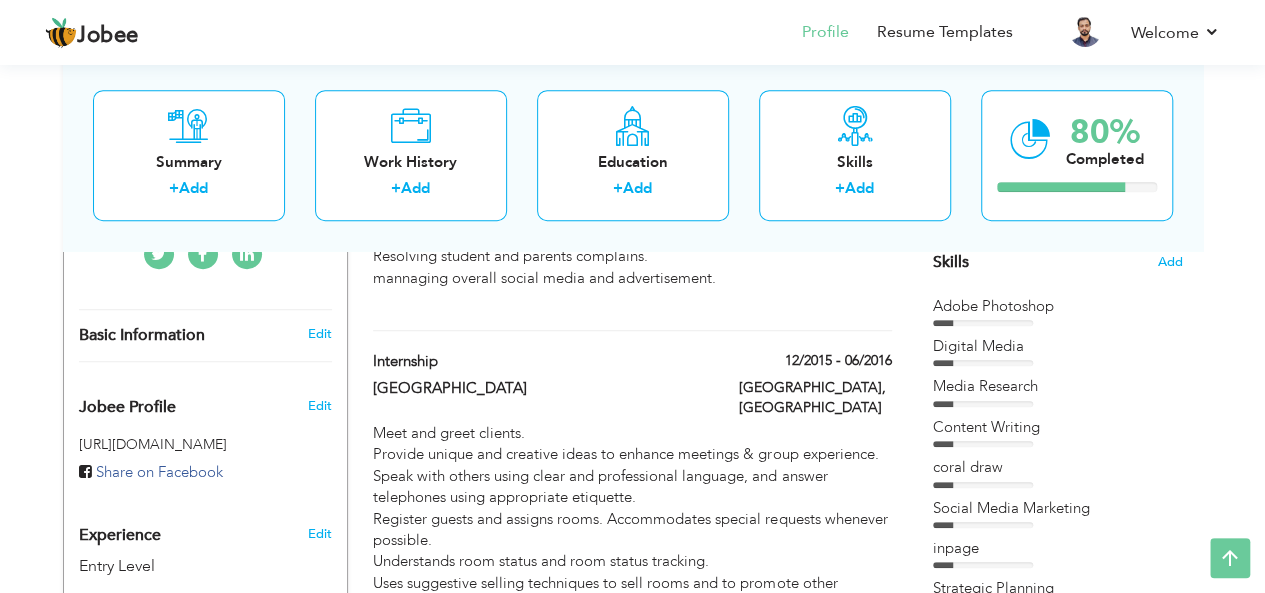 scroll, scrollTop: 0, scrollLeft: 0, axis: both 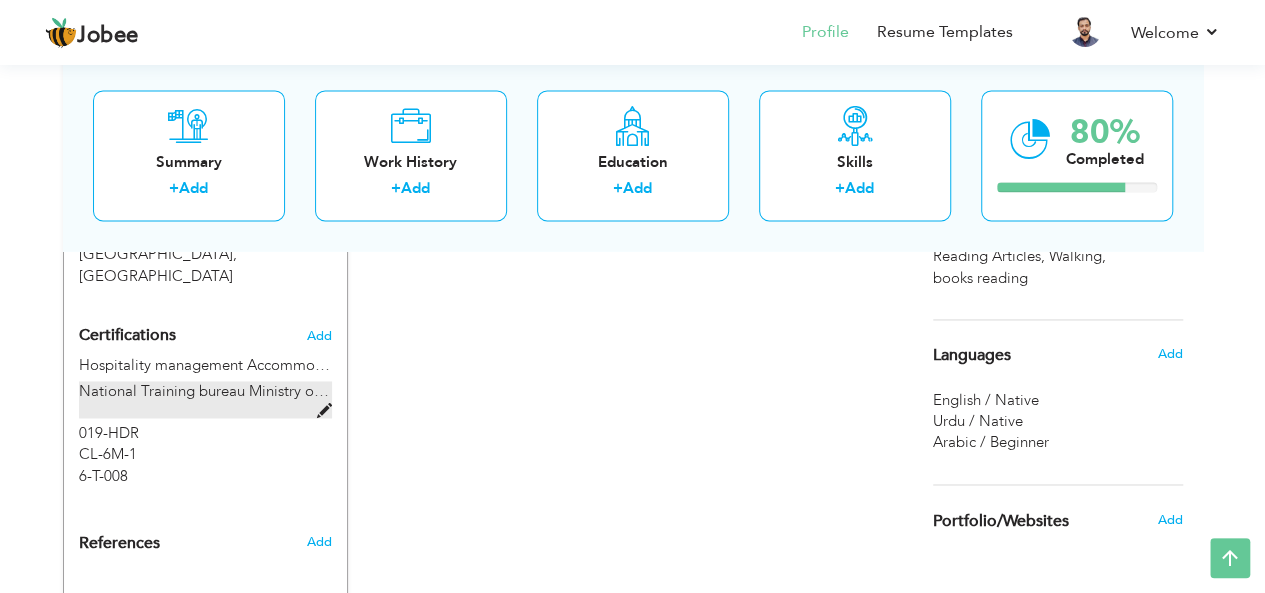click at bounding box center [324, 411] 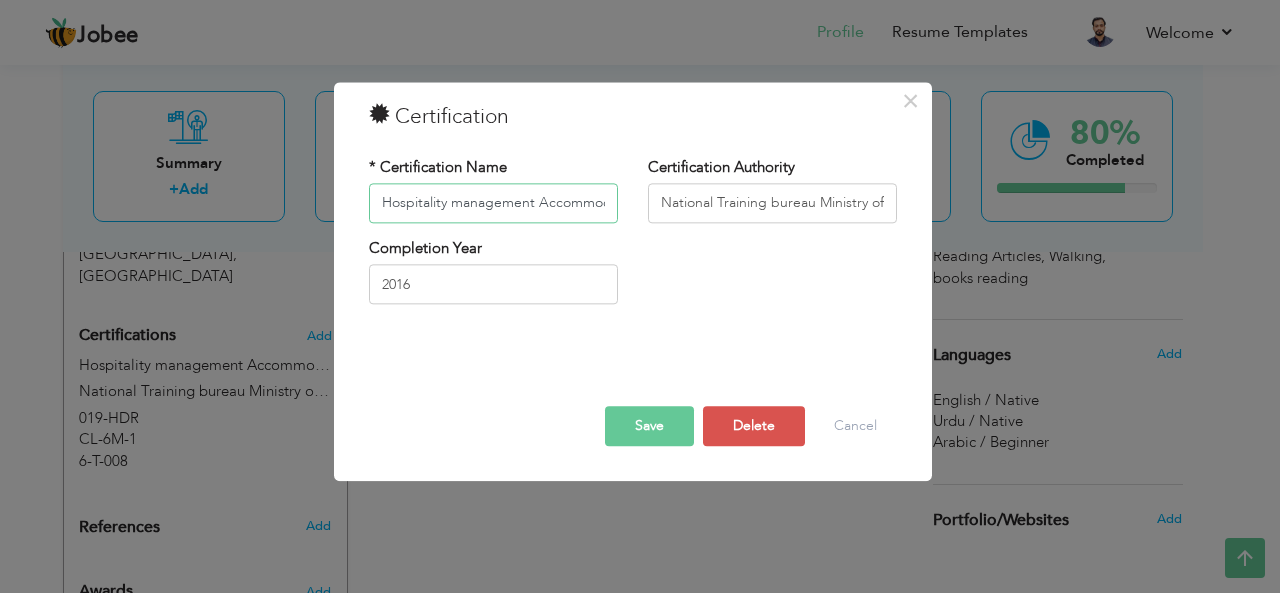 scroll, scrollTop: 0, scrollLeft: 181, axis: horizontal 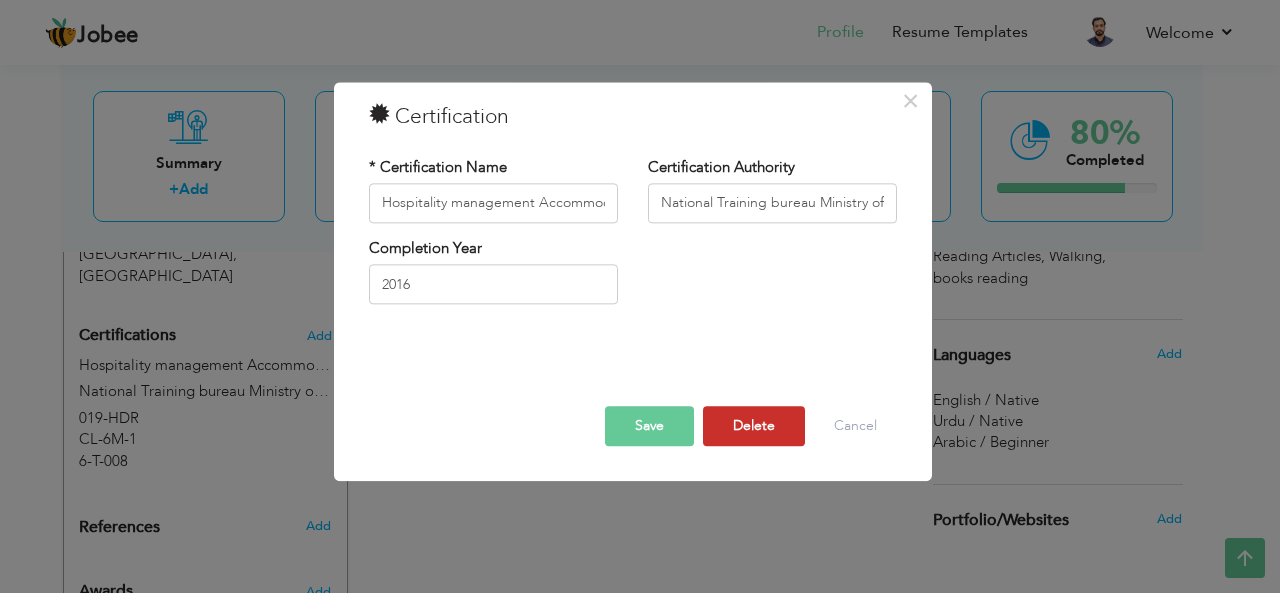 click on "Delete" at bounding box center [754, 426] 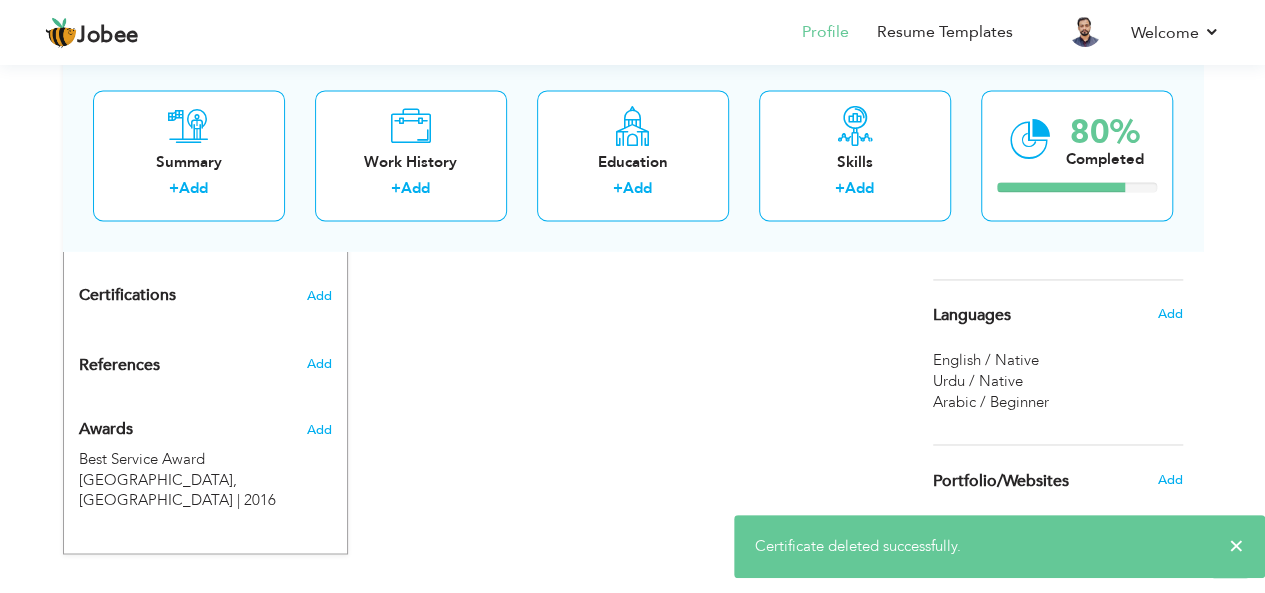 scroll, scrollTop: 1440, scrollLeft: 0, axis: vertical 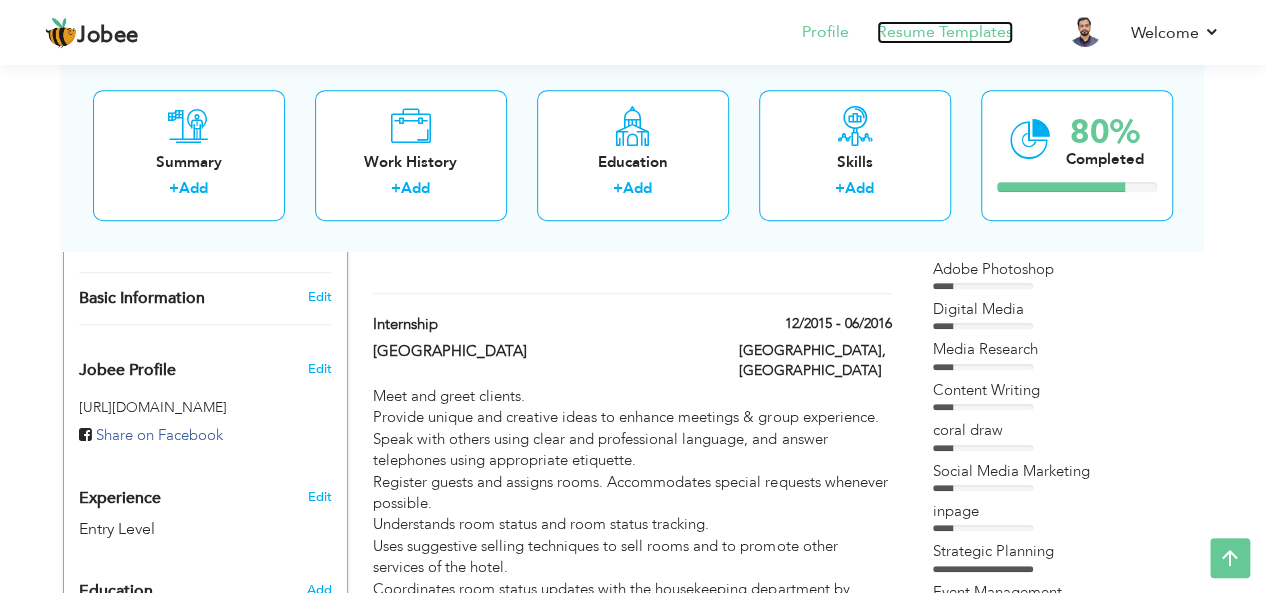 click on "Resume Templates" at bounding box center (945, 32) 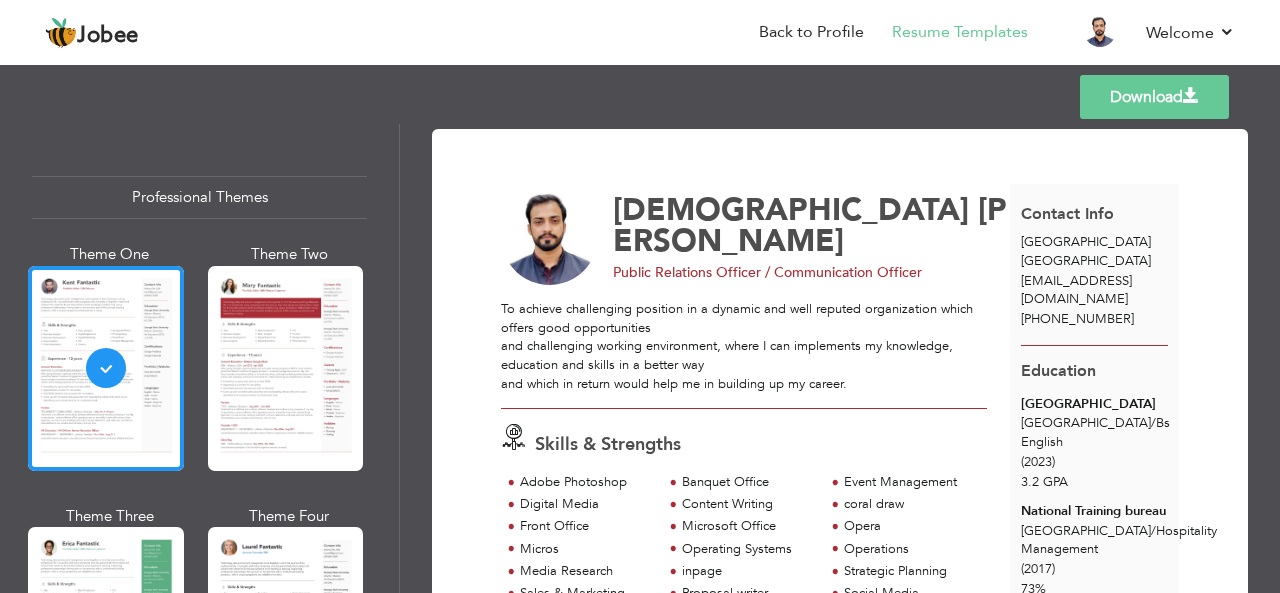 scroll, scrollTop: 0, scrollLeft: 0, axis: both 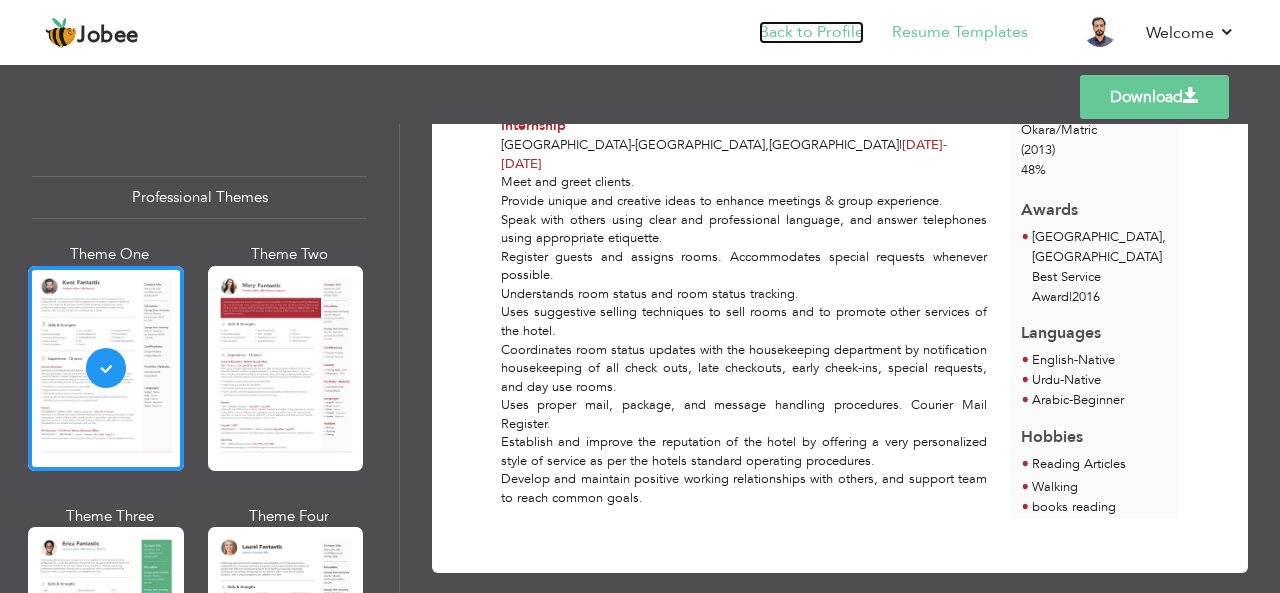 click on "Back to Profile" at bounding box center (811, 32) 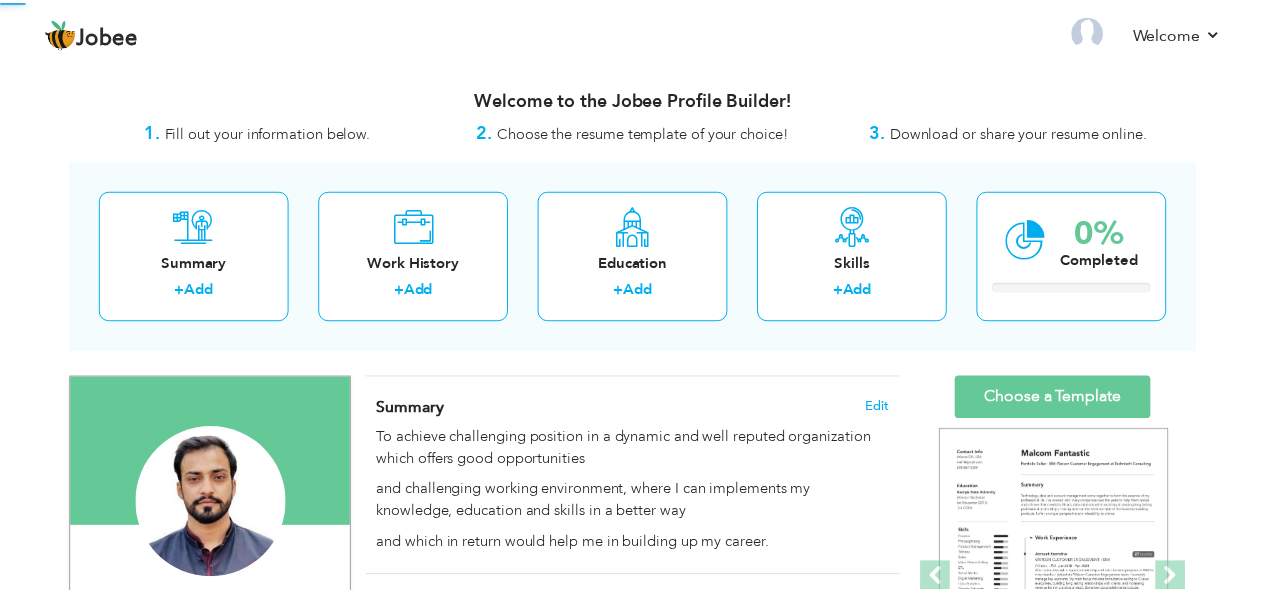 scroll, scrollTop: 0, scrollLeft: 0, axis: both 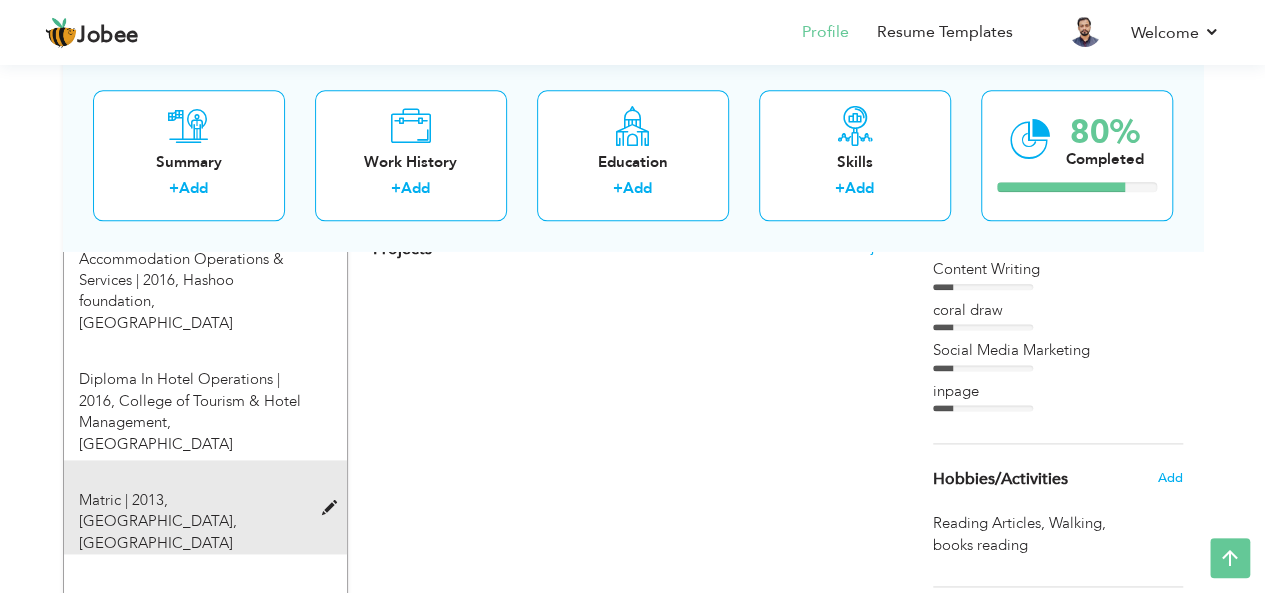 click at bounding box center (333, 508) 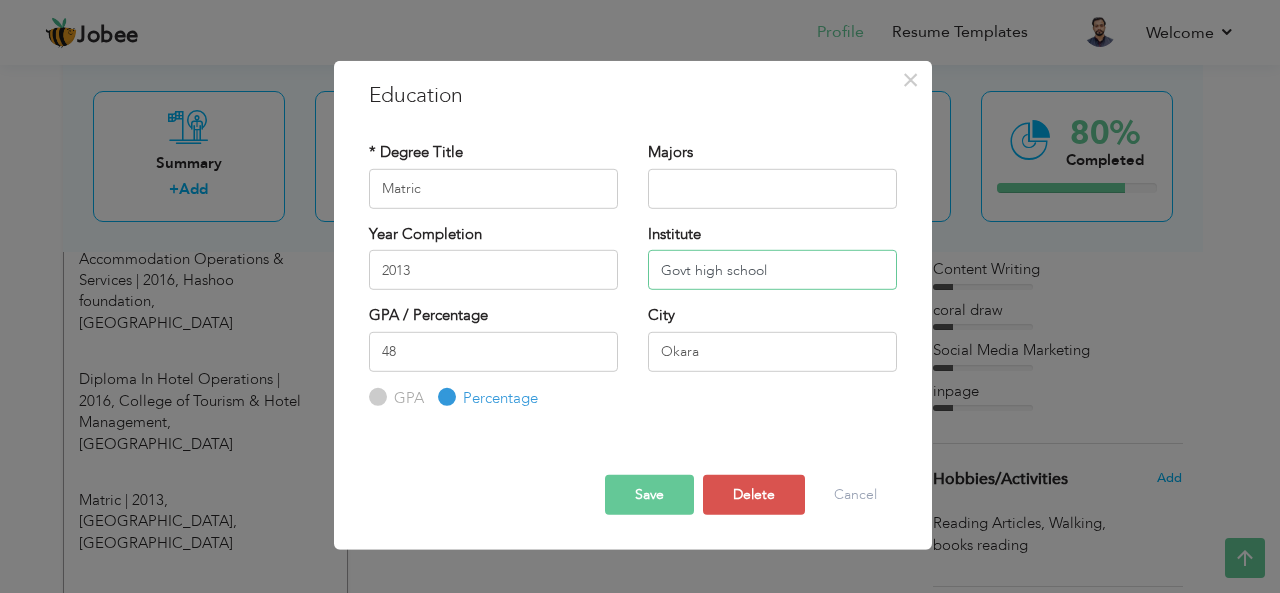 click on "Govt high school" at bounding box center [772, 270] 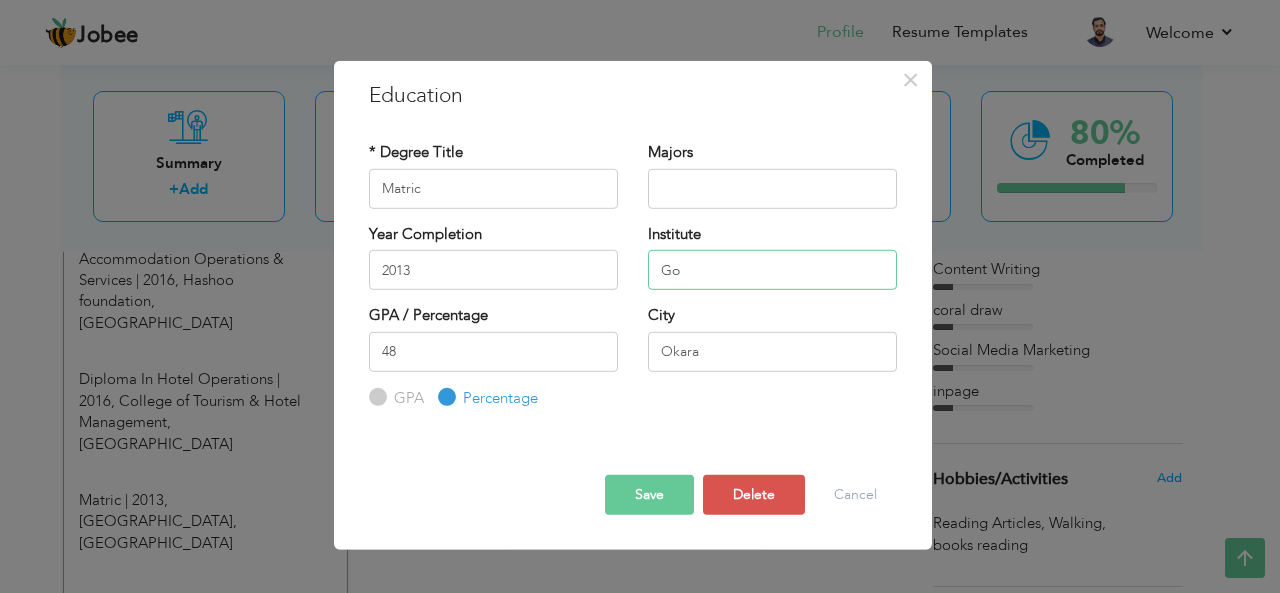 type on "G" 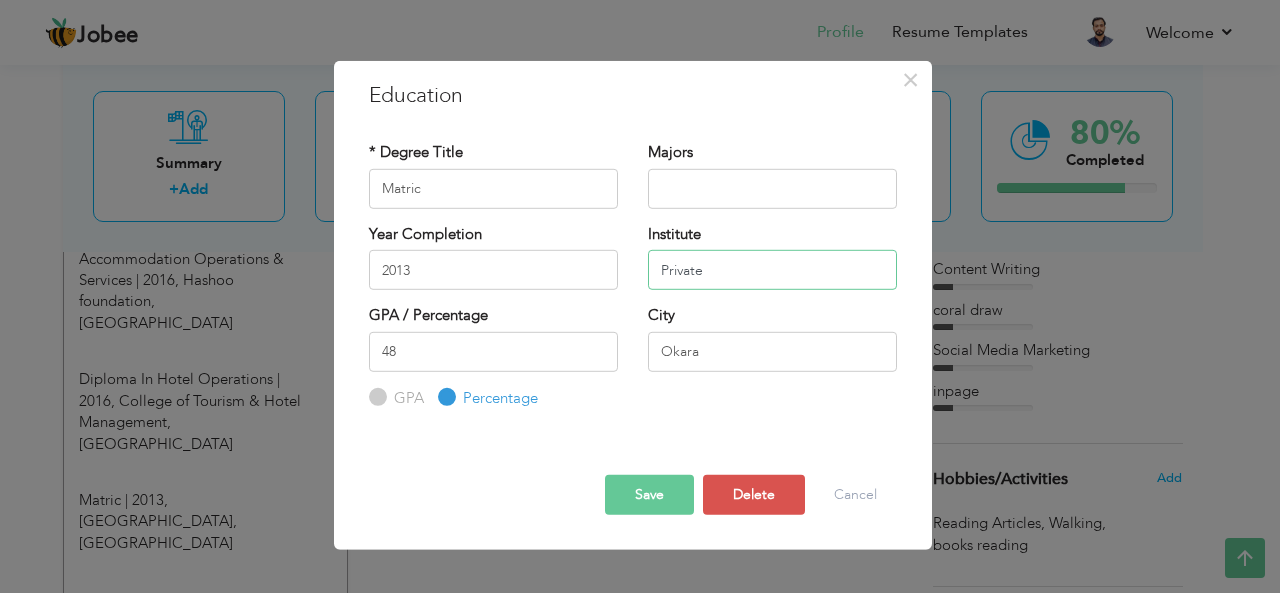 type on "Private" 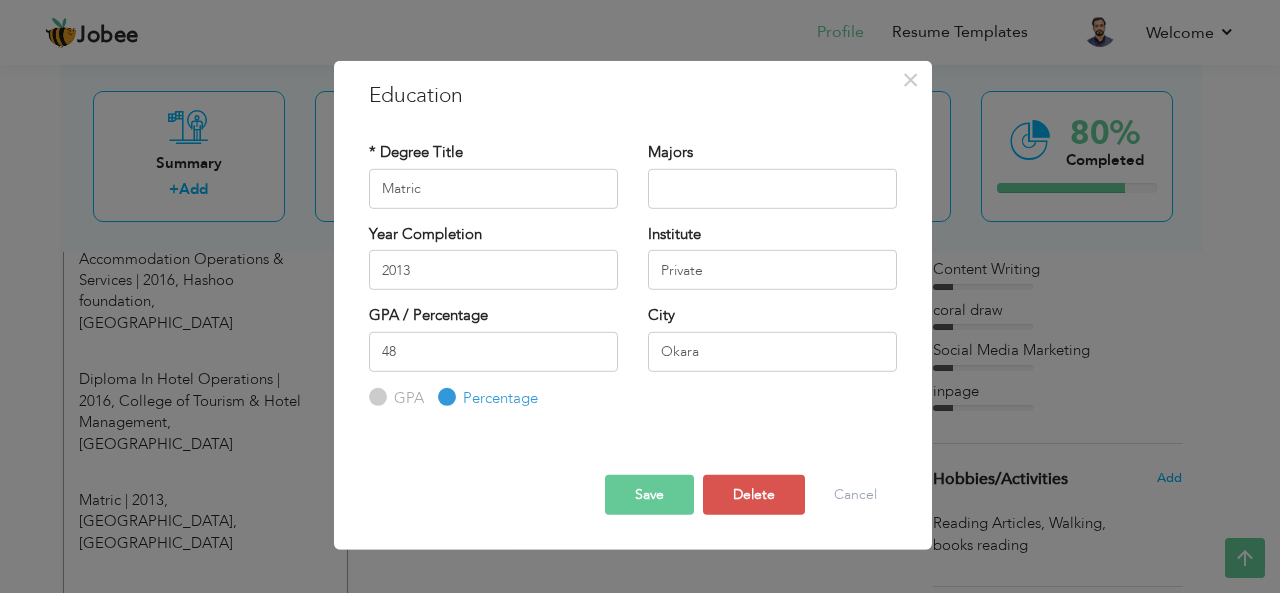 click on "Save" at bounding box center (649, 495) 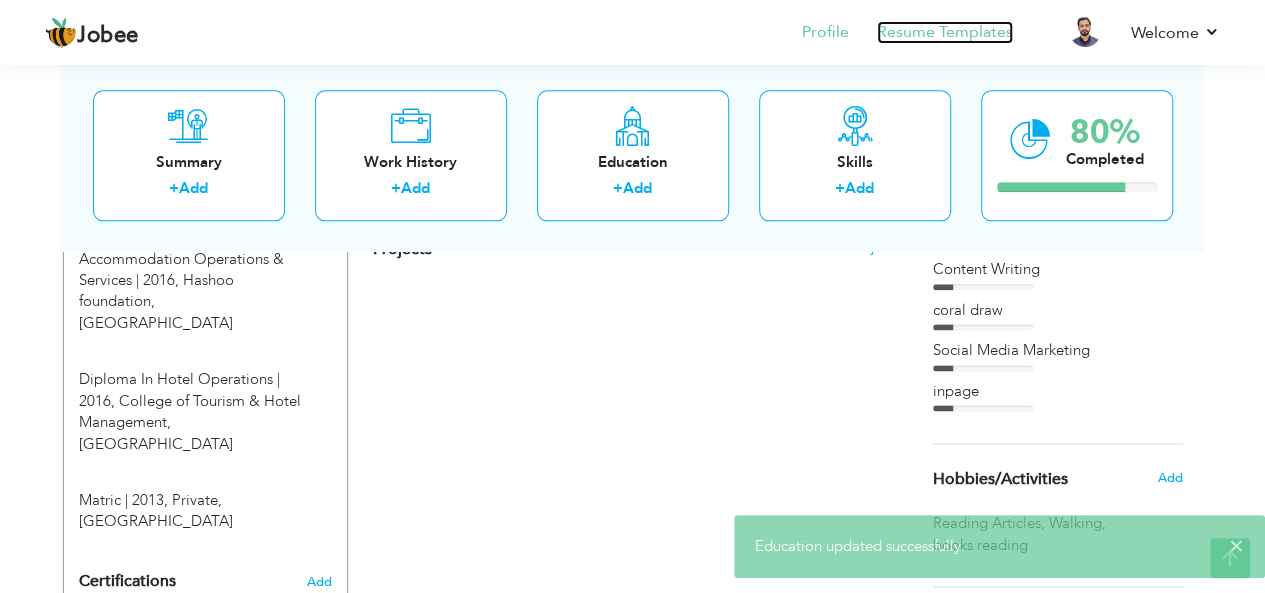 click on "Resume Templates" at bounding box center (945, 32) 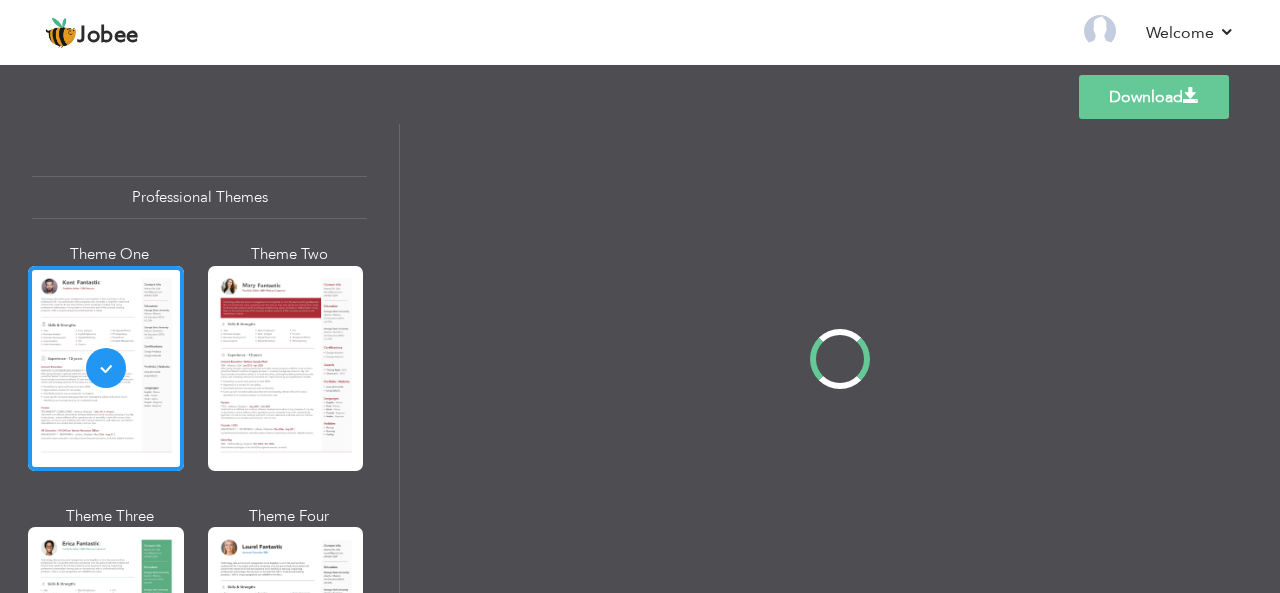 scroll, scrollTop: 0, scrollLeft: 0, axis: both 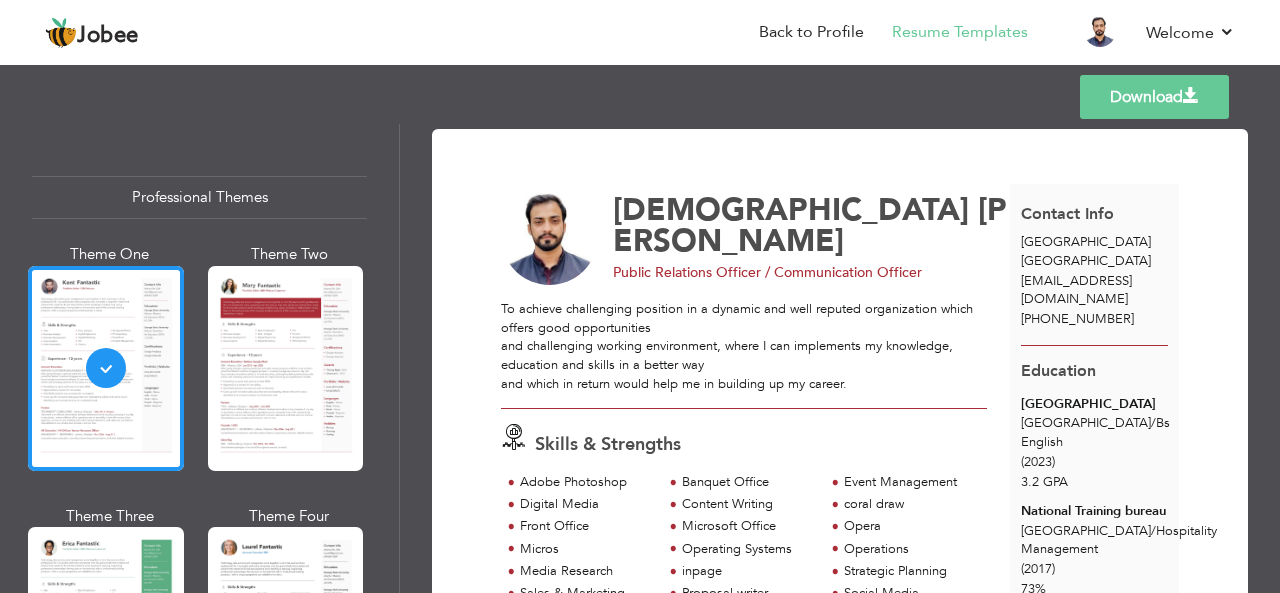 click on "[PHONE_NUMBER]" at bounding box center [1095, 319] 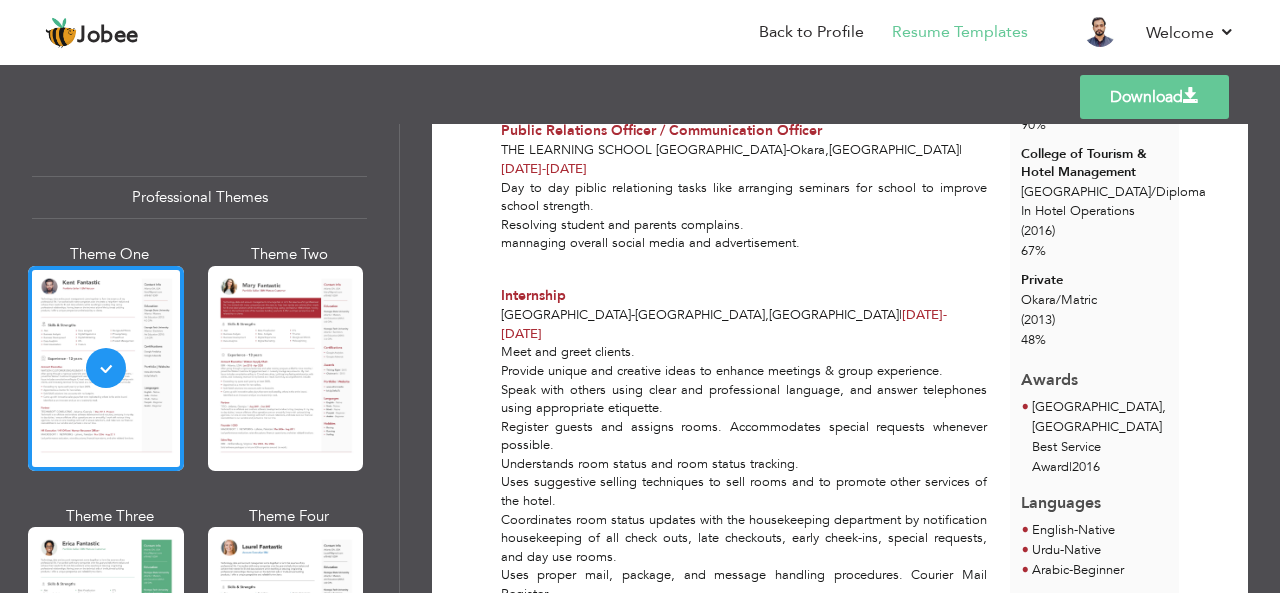 scroll, scrollTop: 542, scrollLeft: 0, axis: vertical 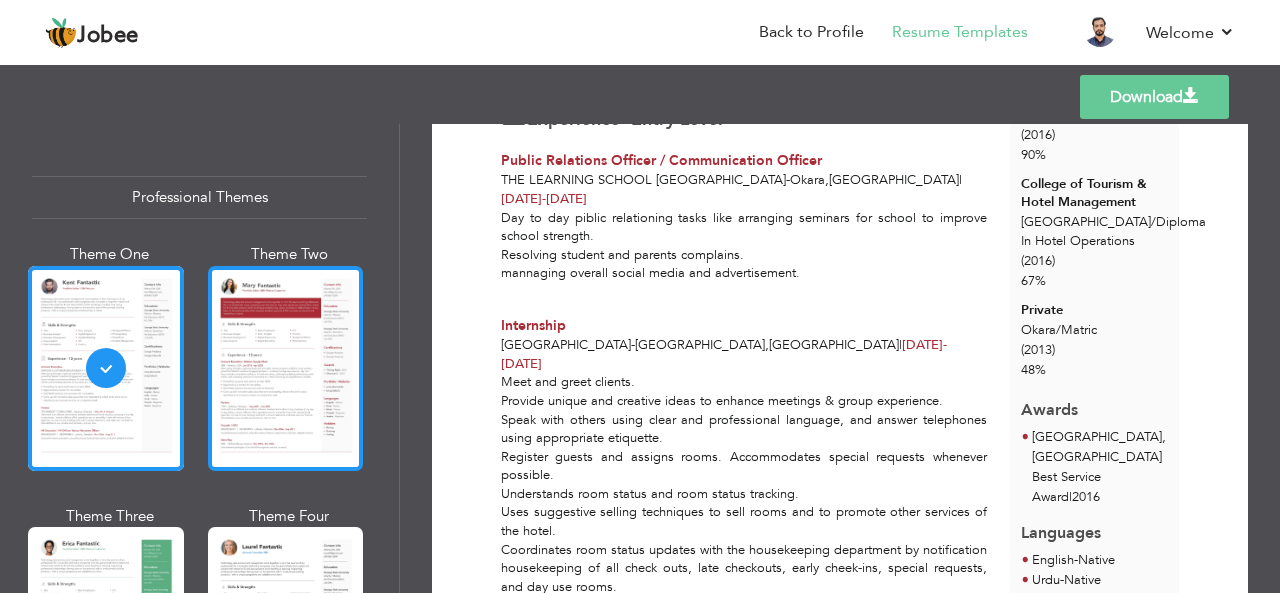 click at bounding box center (286, 368) 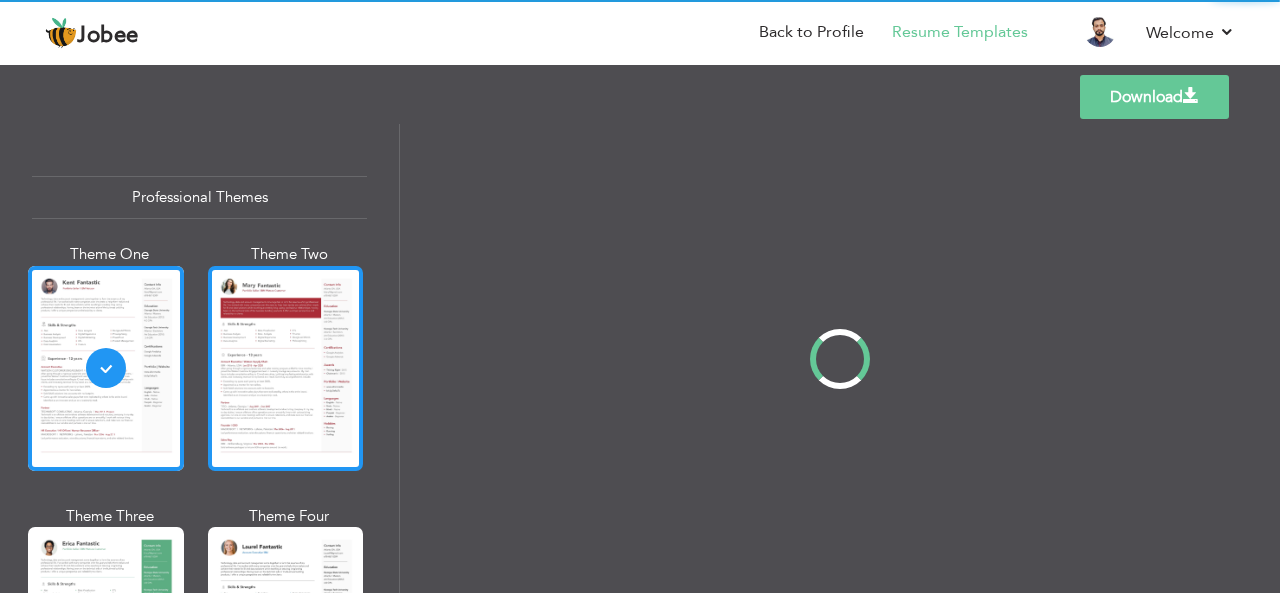 scroll, scrollTop: 0, scrollLeft: 0, axis: both 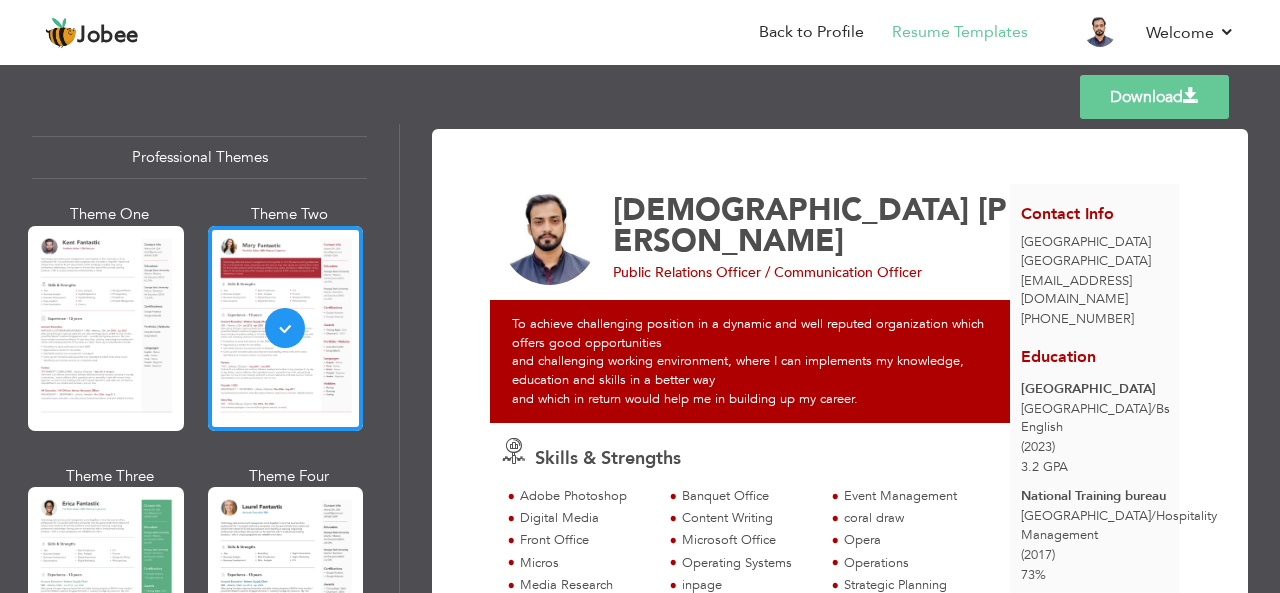 click on "To achieve challenging position in a dynamic and well reputed organization which offers good opportunities
and challenging working environment, where I can implements my knowledge, education and skills in a better way
and which in return would help me in building up my career." at bounding box center [755, 361] 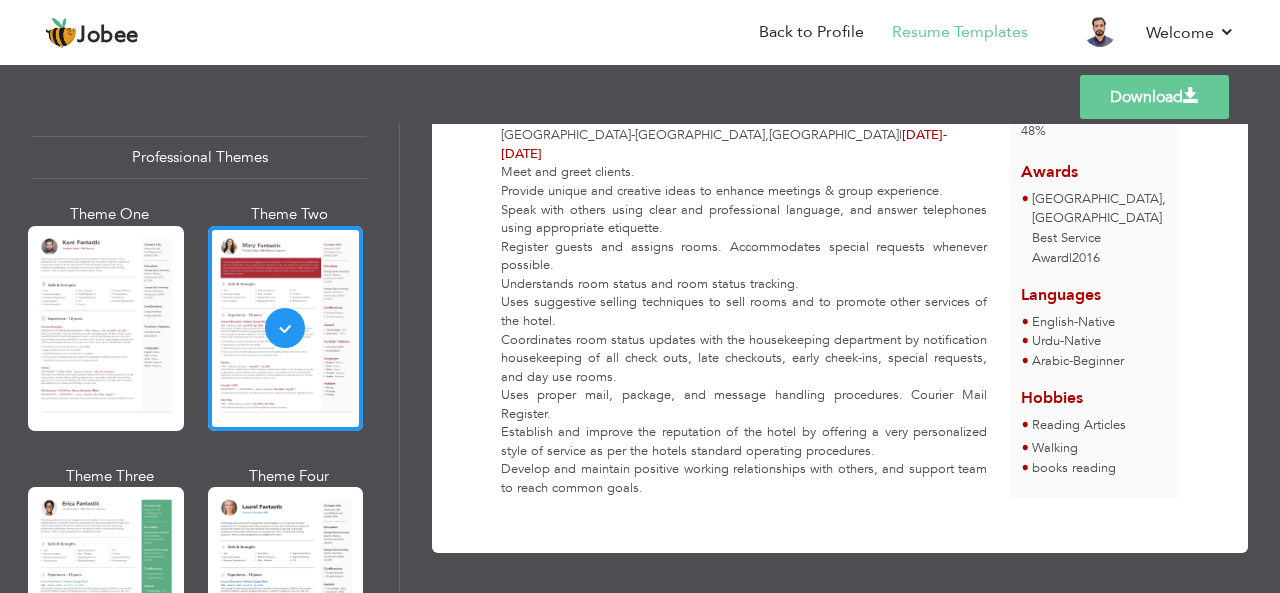 scroll, scrollTop: 767, scrollLeft: 0, axis: vertical 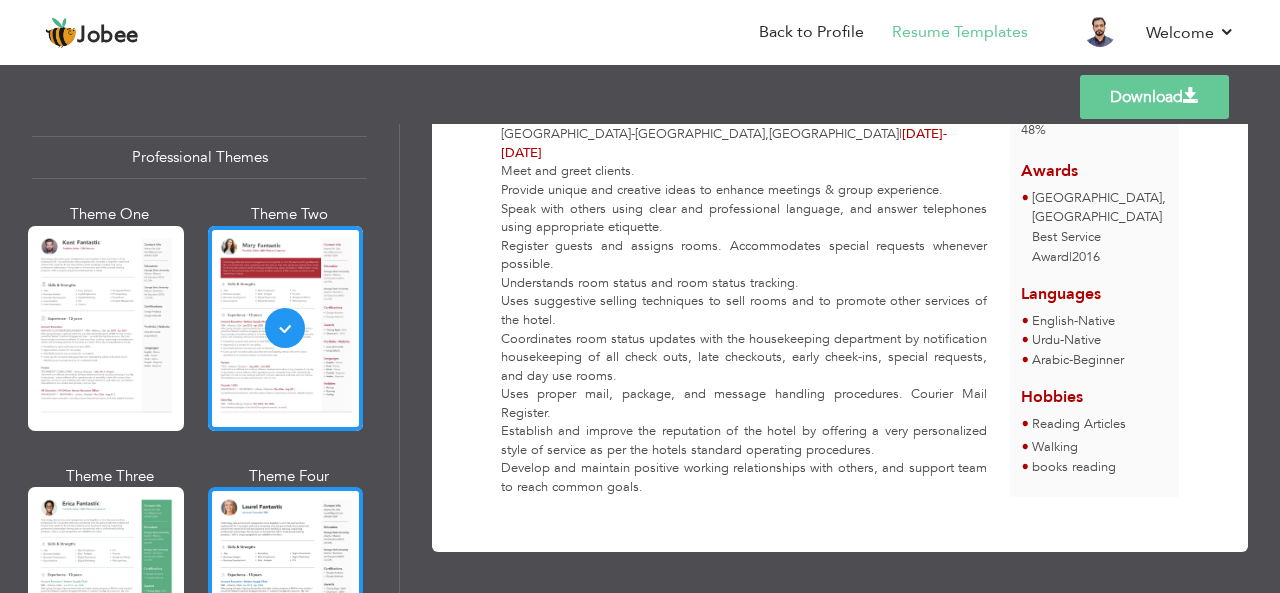 click at bounding box center [286, 589] 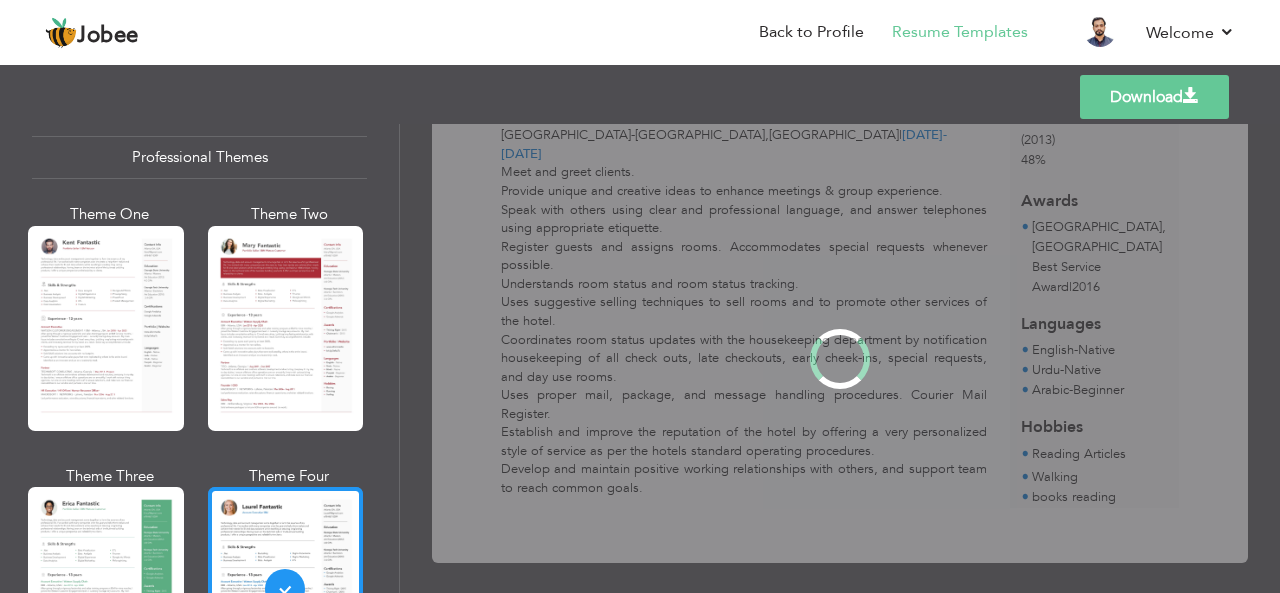 scroll, scrollTop: 0, scrollLeft: 0, axis: both 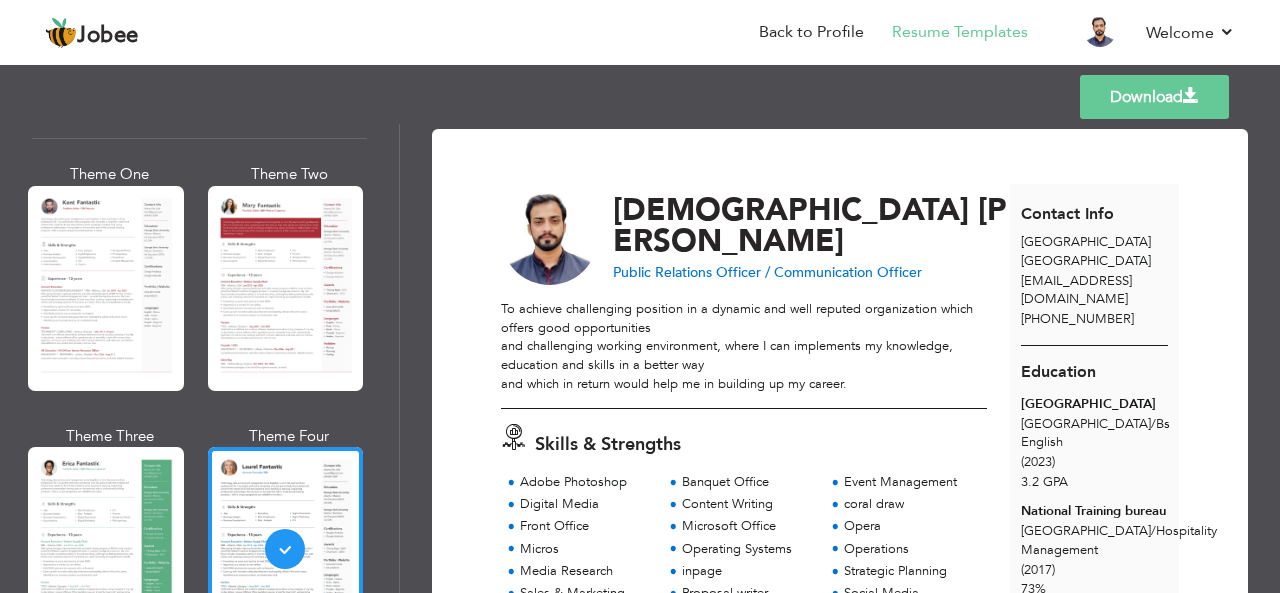 click on "Front Office" at bounding box center (585, 526) 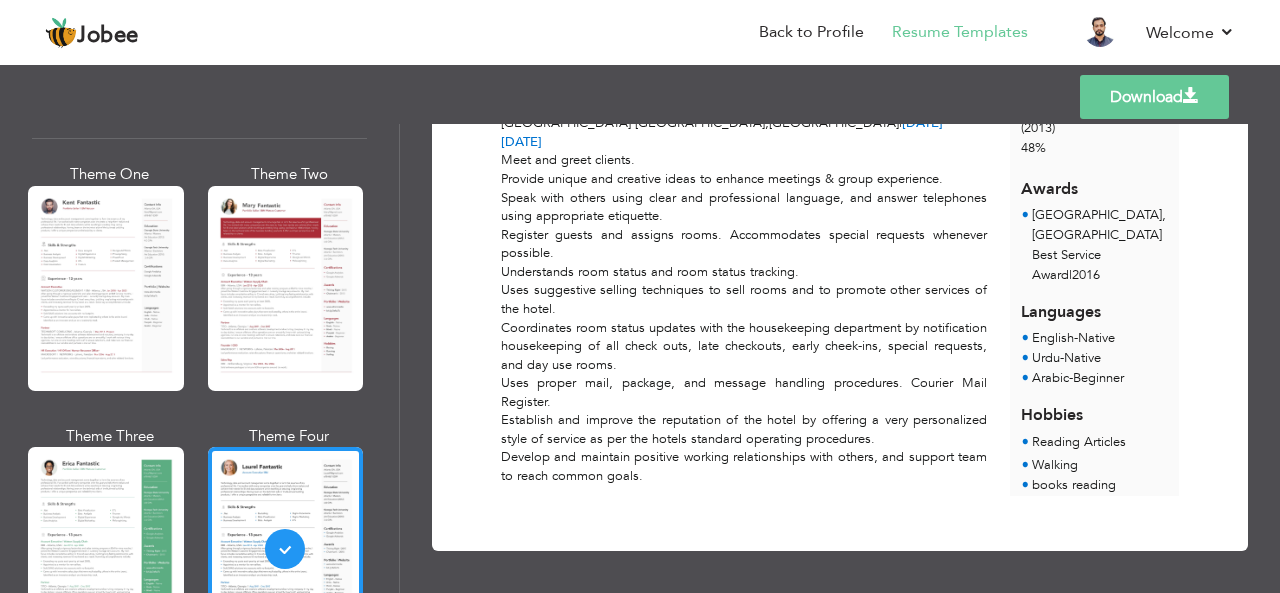 scroll, scrollTop: 782, scrollLeft: 0, axis: vertical 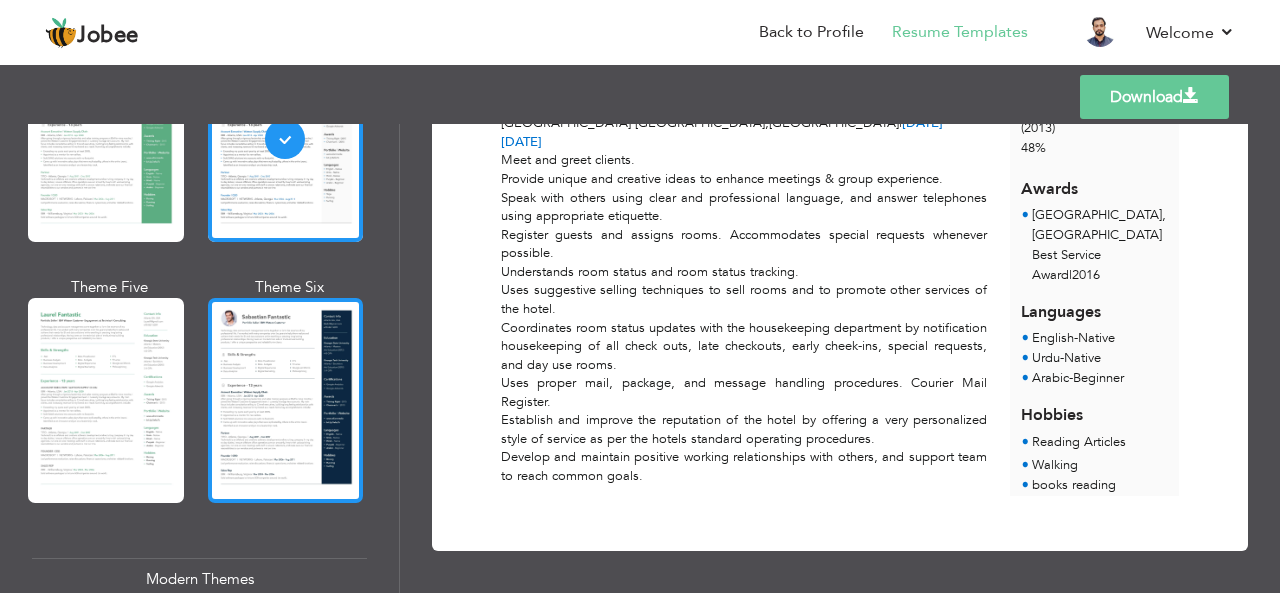 click at bounding box center (286, 400) 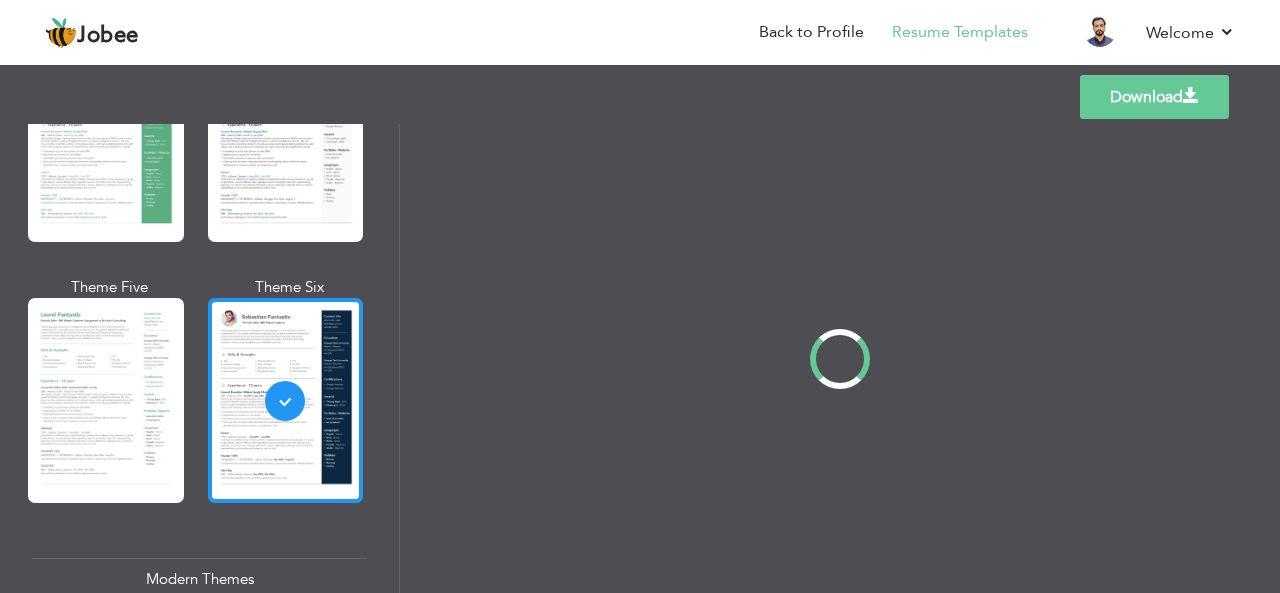 scroll, scrollTop: 0, scrollLeft: 0, axis: both 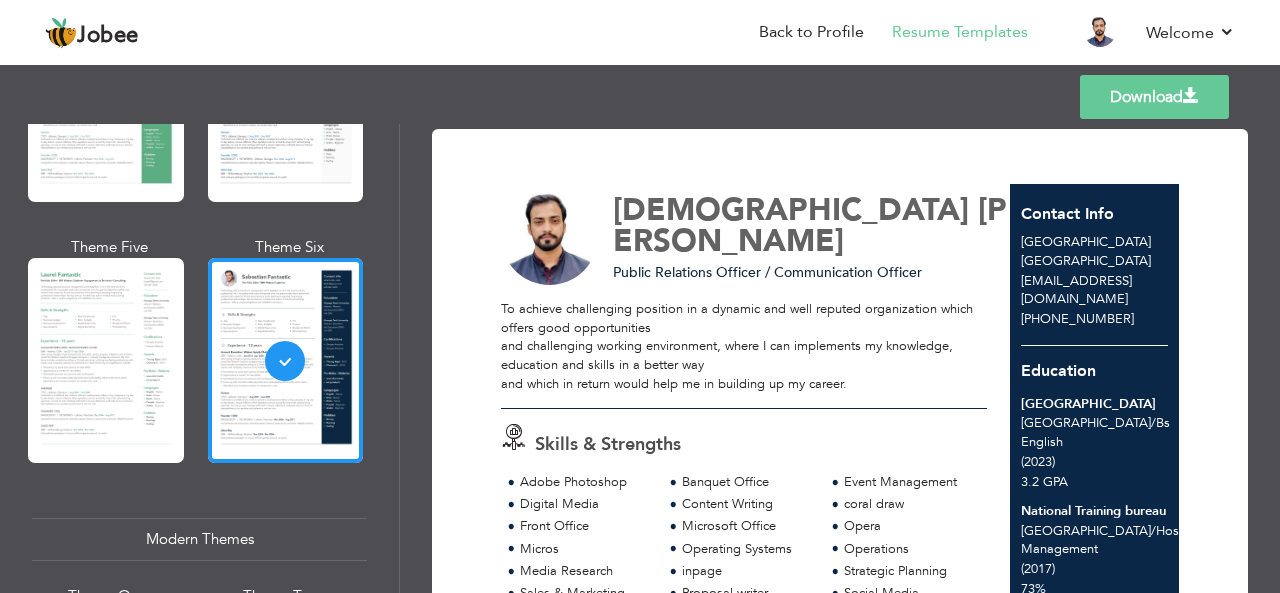 click on "To achieve challenging position in a dynamic and well reputed organization which offers good opportunities
and challenging working environment, where I can implements my knowledge, education and skills in a better way
and which in return would help me in building up my career." at bounding box center (744, 346) 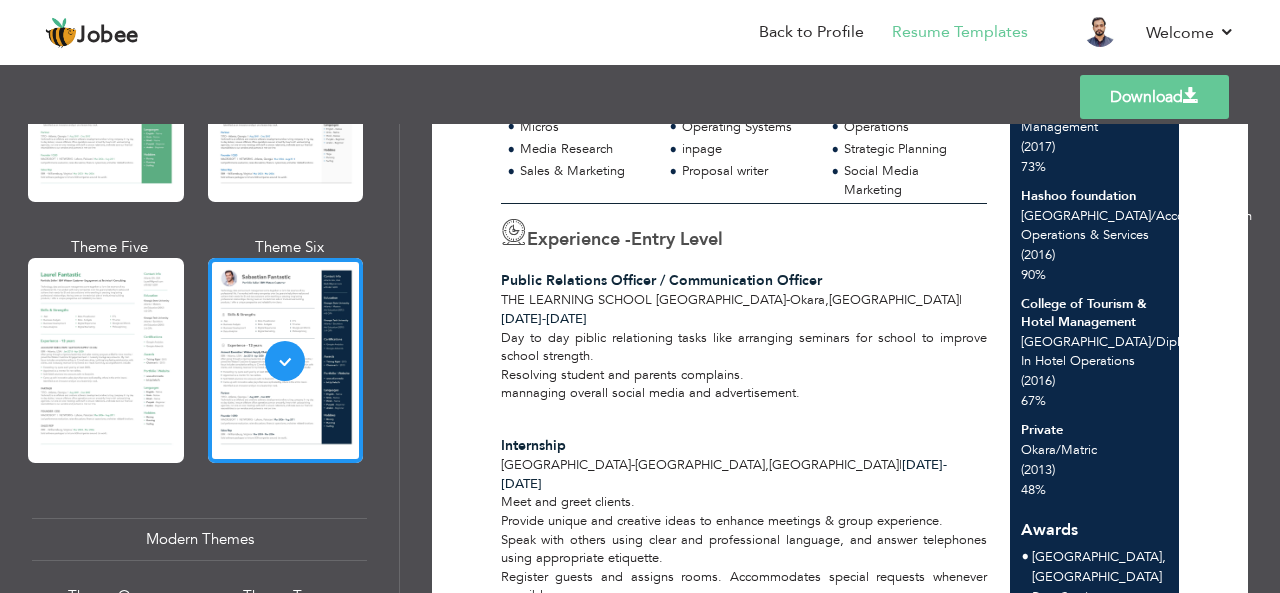 scroll, scrollTop: 462, scrollLeft: 0, axis: vertical 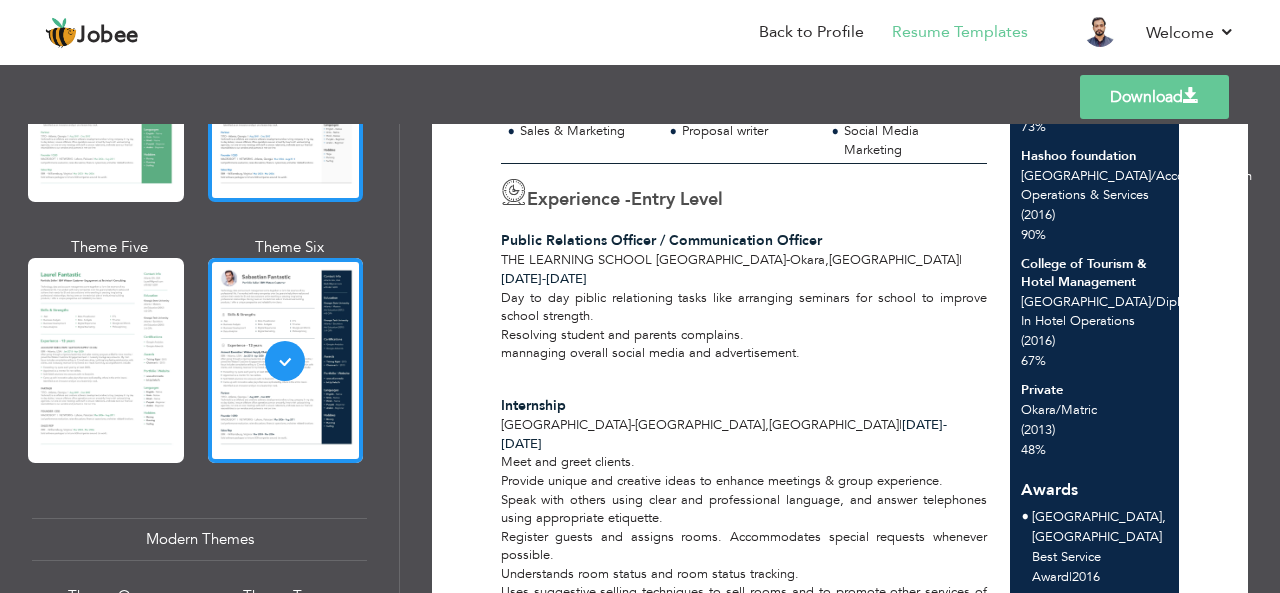 click at bounding box center (286, 99) 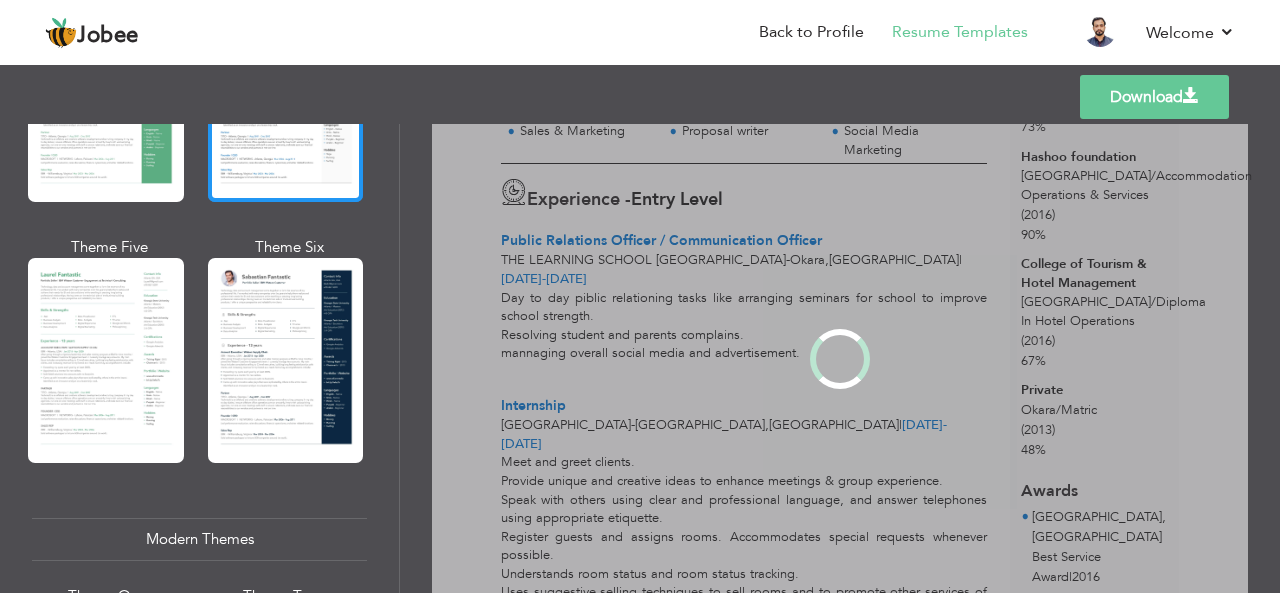 scroll, scrollTop: 0, scrollLeft: 0, axis: both 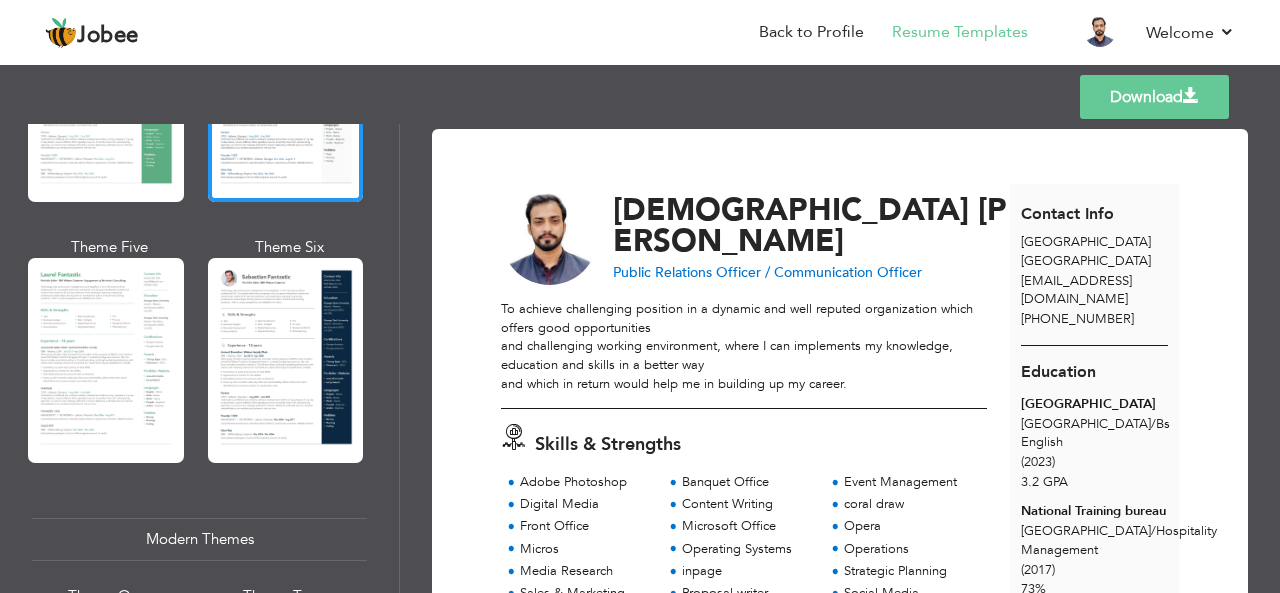 click on "[PERSON_NAME]
Public Relations Officer / Communication Officer" at bounding box center (755, 237) 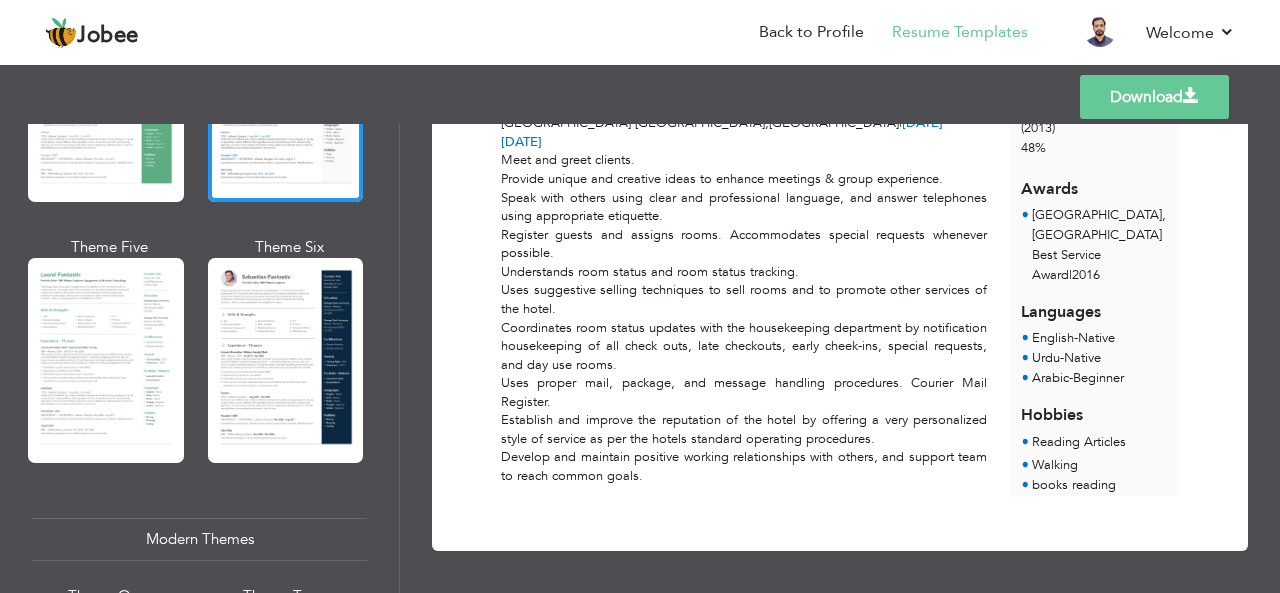 scroll, scrollTop: 782, scrollLeft: 0, axis: vertical 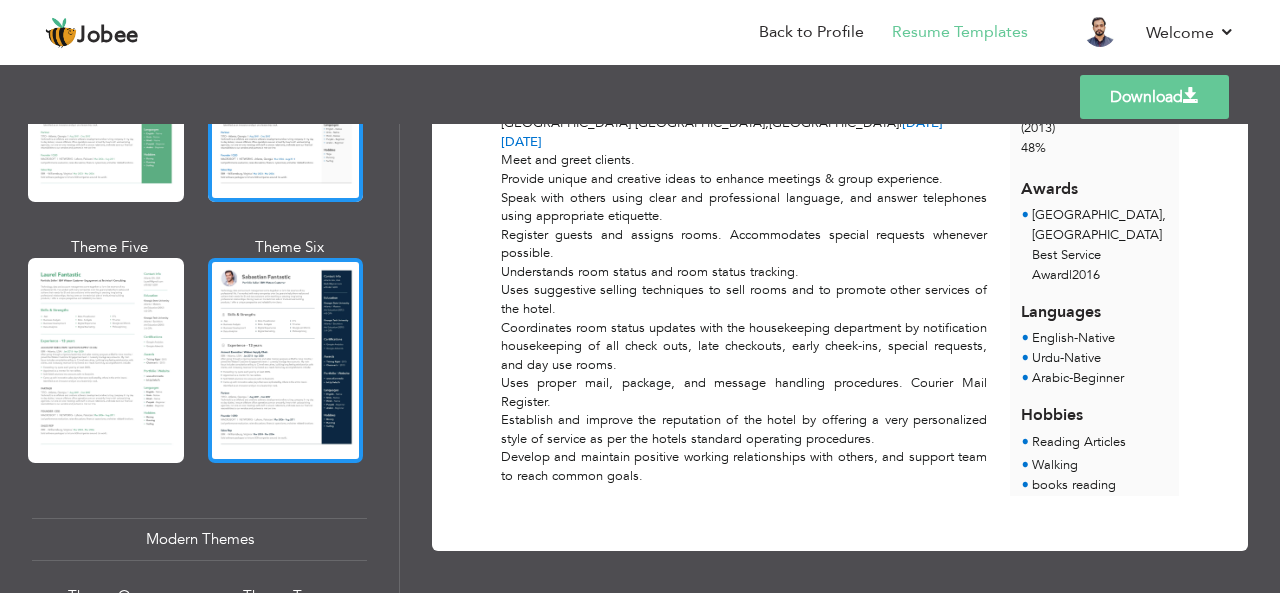 click at bounding box center (286, 360) 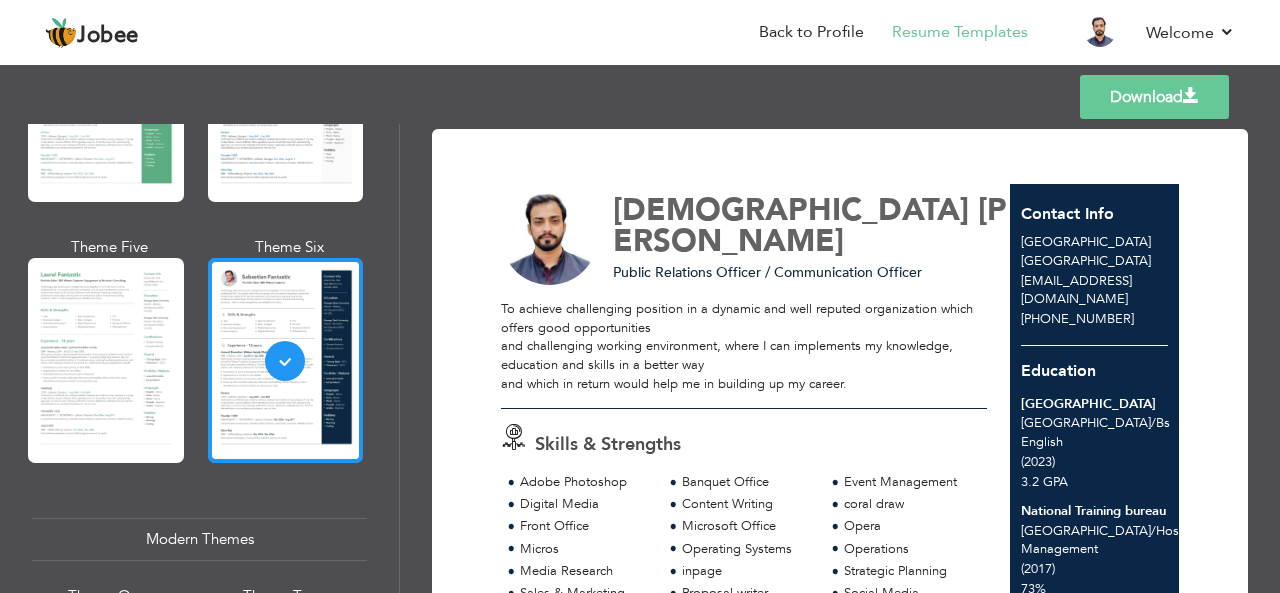 scroll, scrollTop: 570, scrollLeft: 0, axis: vertical 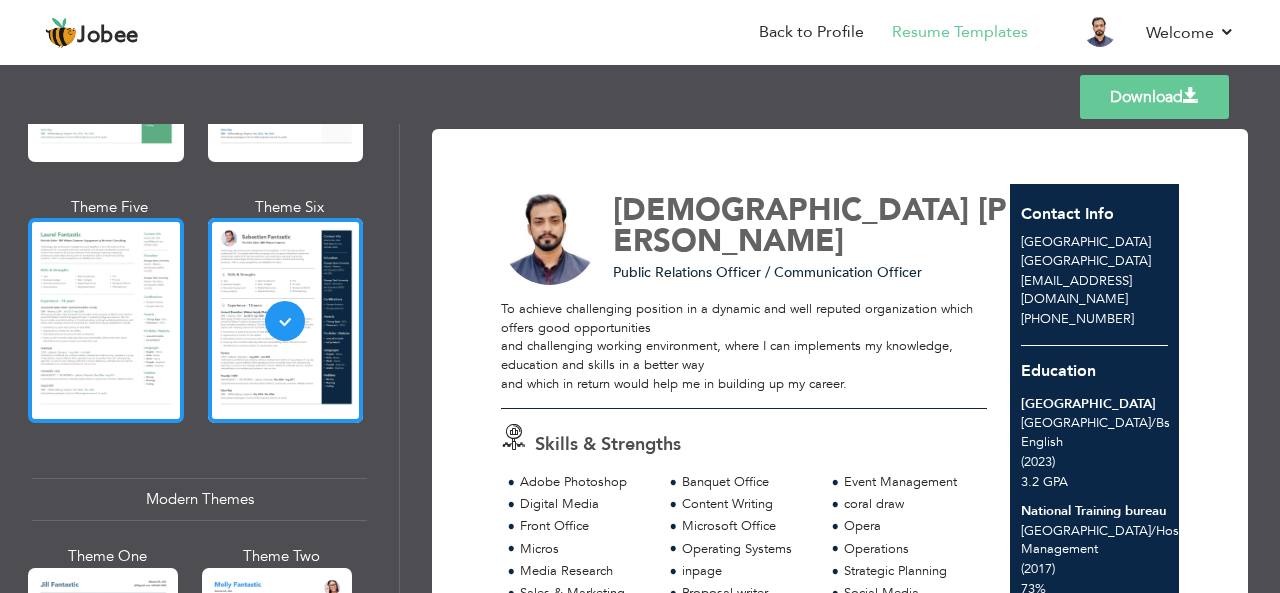 click at bounding box center (106, 320) 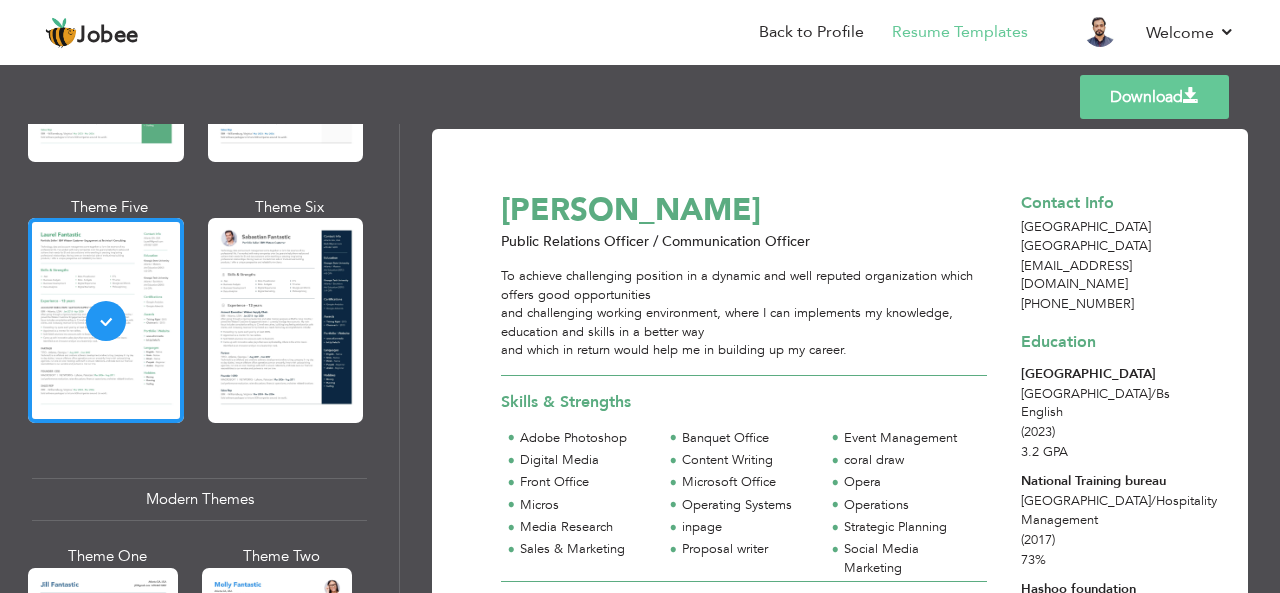 click on "Professional Themes
Theme One
Theme Two
Theme Three
Theme Four Theme Five" at bounding box center [200, 358] 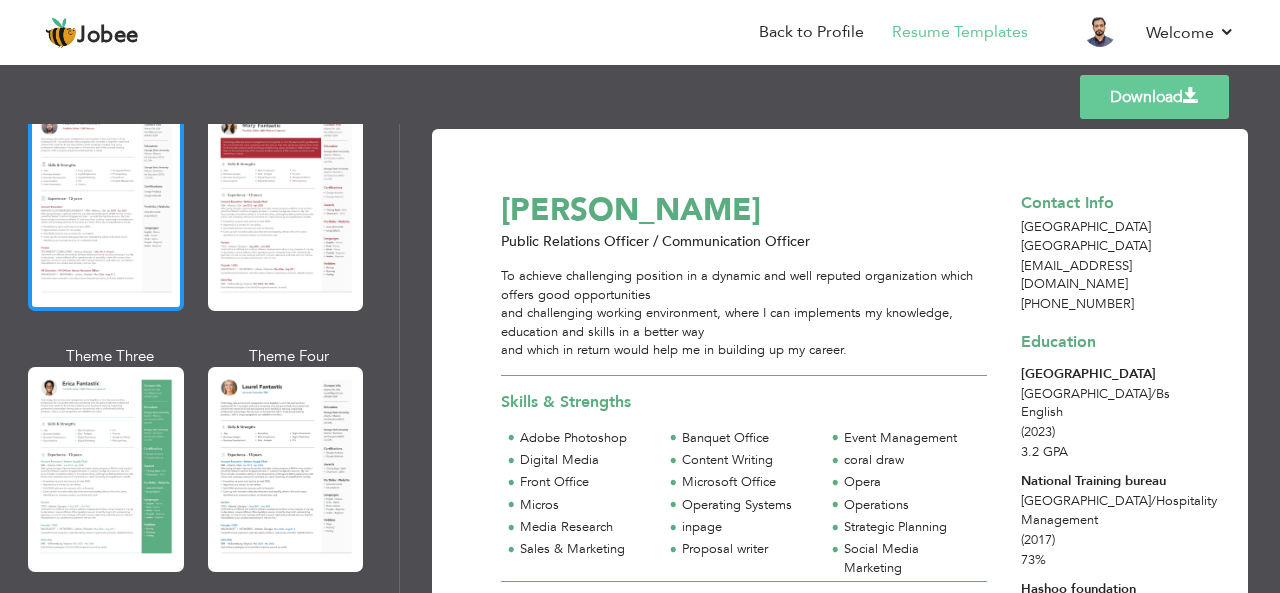 click at bounding box center (106, 208) 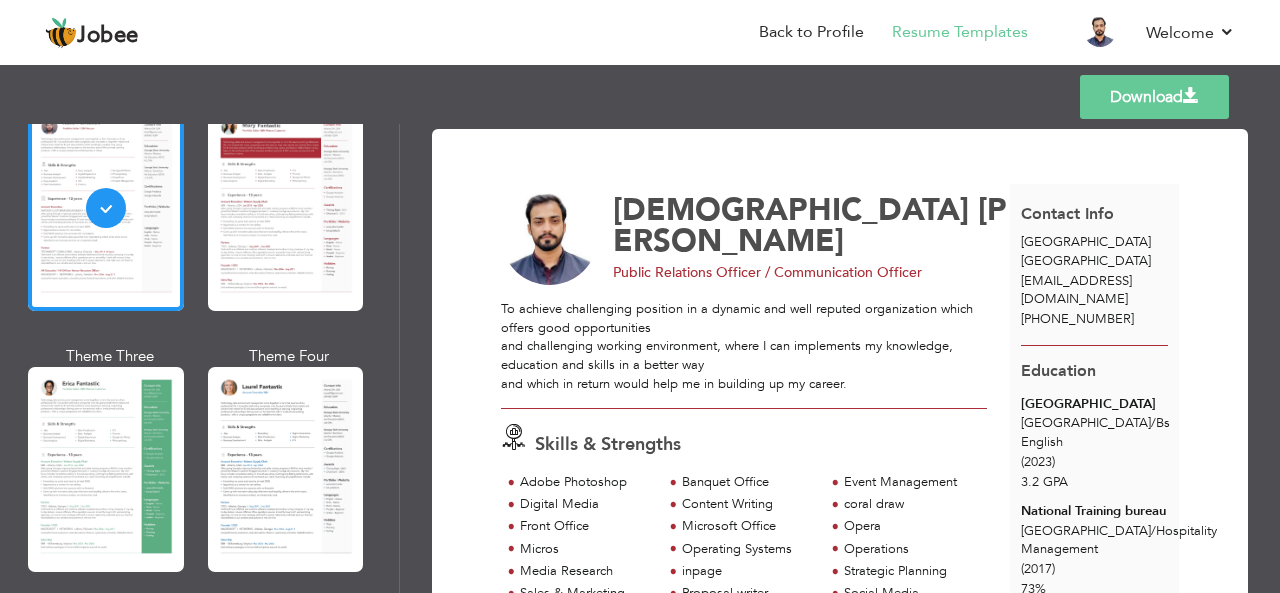 click on "[PERSON_NAME]
Public Relations Officer / Communication Officer
To achieve challenging position in a dynamic and well reputed organization which offers good opportunities
and challenging working environment, where I can implements my knowledge, education and skills in a better way
and which in return would help me in building up my career.
Opera" at bounding box center [755, 722] 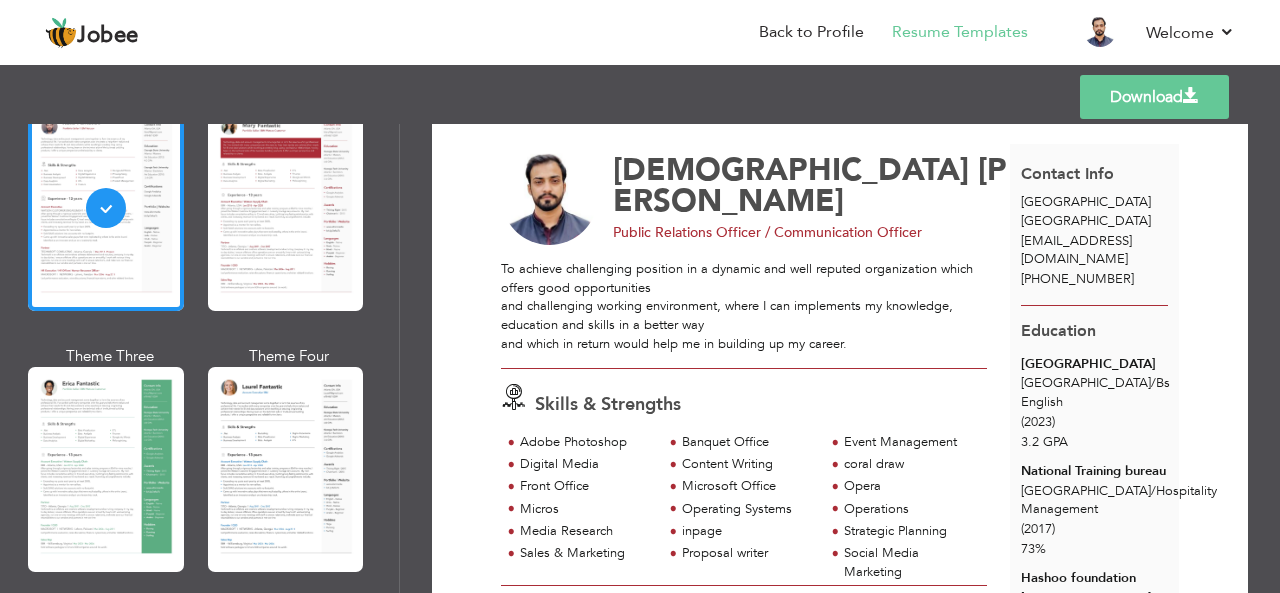 click on "Professional Themes
Theme One
Theme Two
Theme Three
Theme Six" at bounding box center [199, 358] 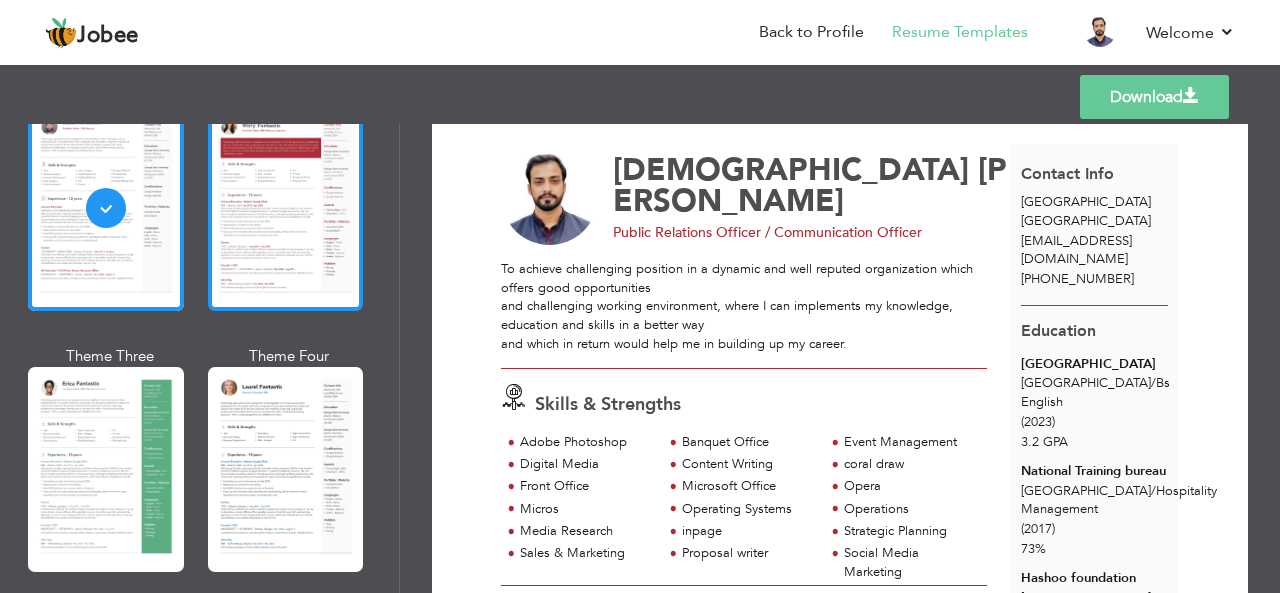click at bounding box center [286, 208] 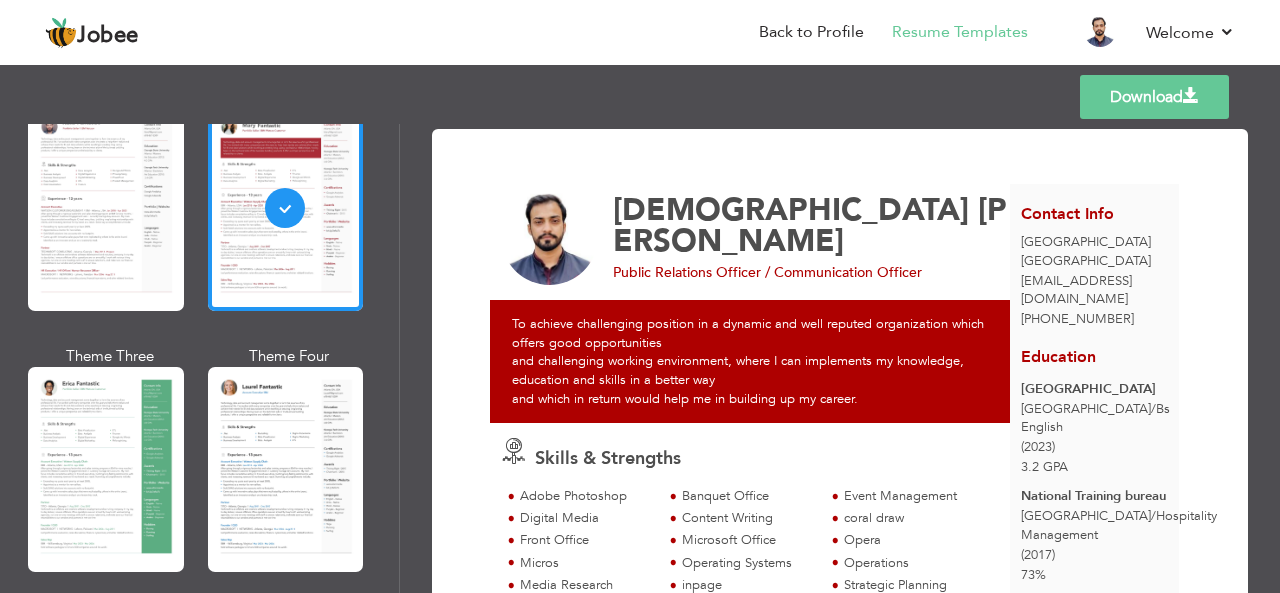 click on "[PERSON_NAME]
Public Relations Officer / Communication Officer
To achieve challenging position in a dynamic and well reputed organization which offers good opportunities
and challenging working environment, where I can implements my knowledge, education and skills in a better way
and which in return would help me in building up my career.
Opera" at bounding box center (755, 724) 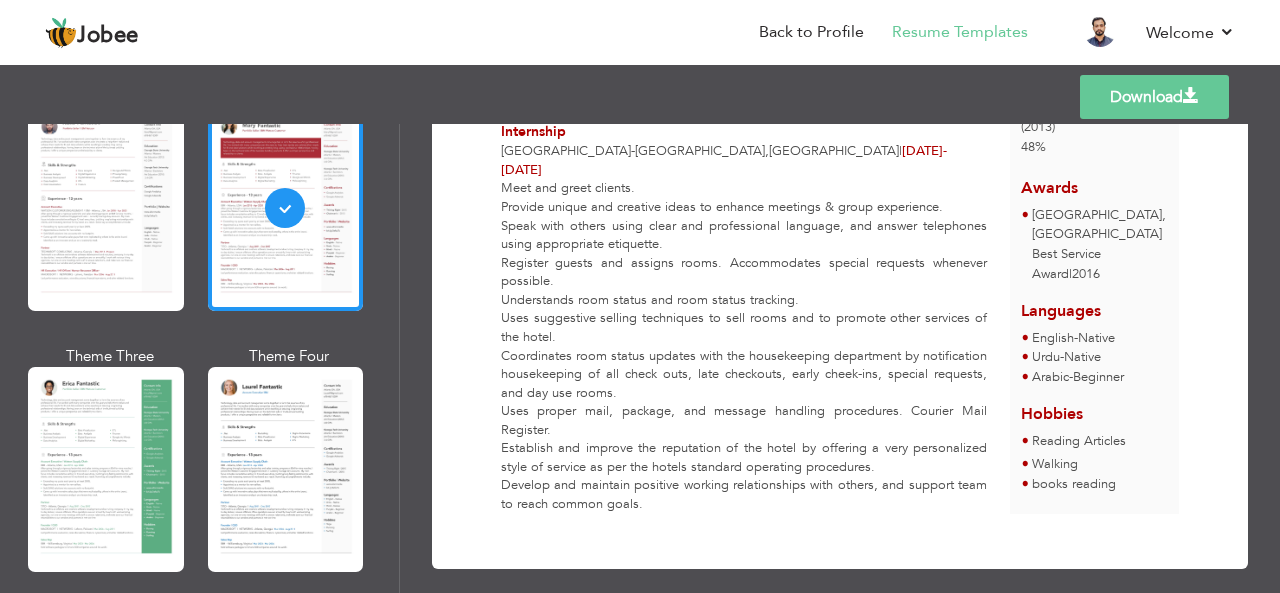 scroll, scrollTop: 767, scrollLeft: 0, axis: vertical 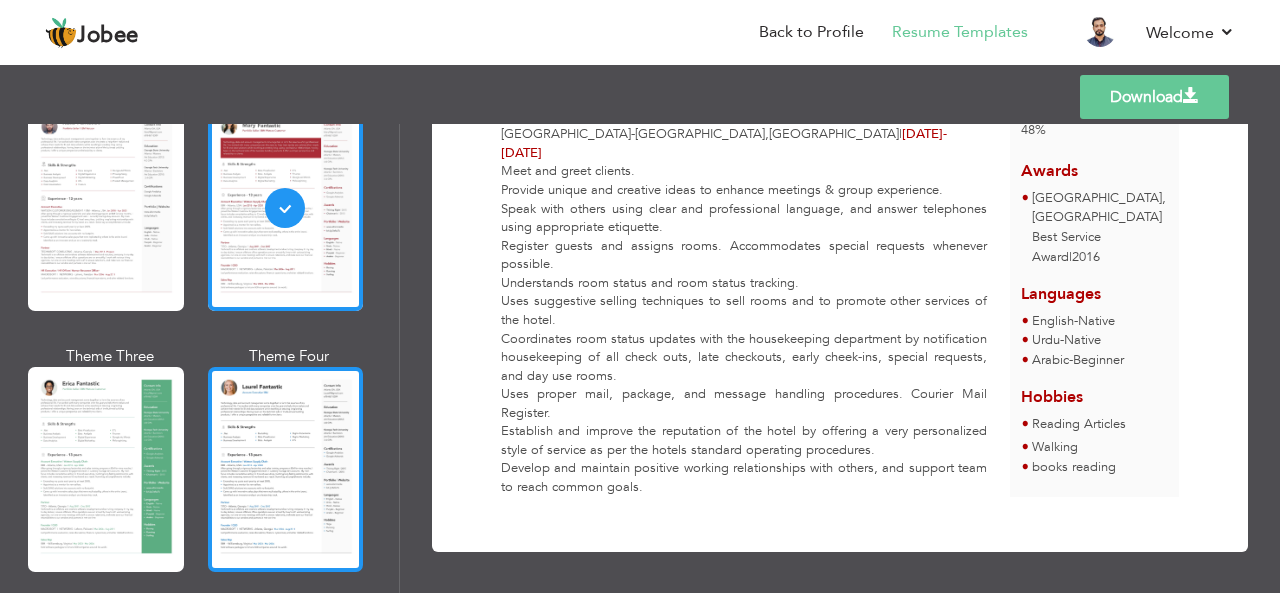 click at bounding box center (286, 469) 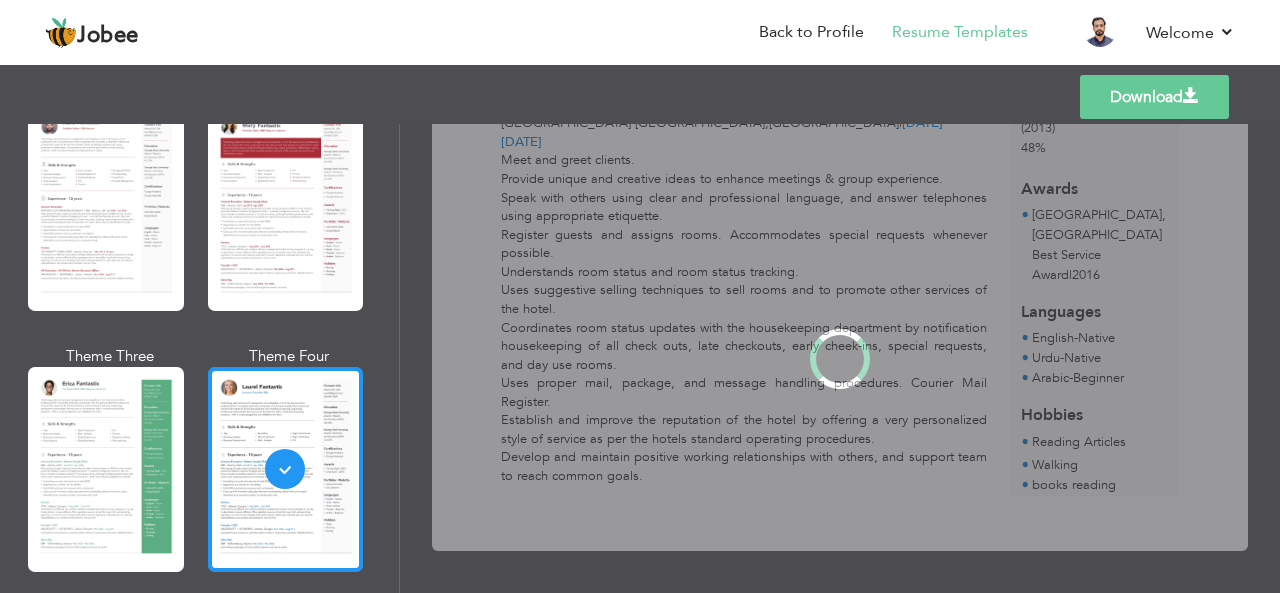scroll, scrollTop: 0, scrollLeft: 0, axis: both 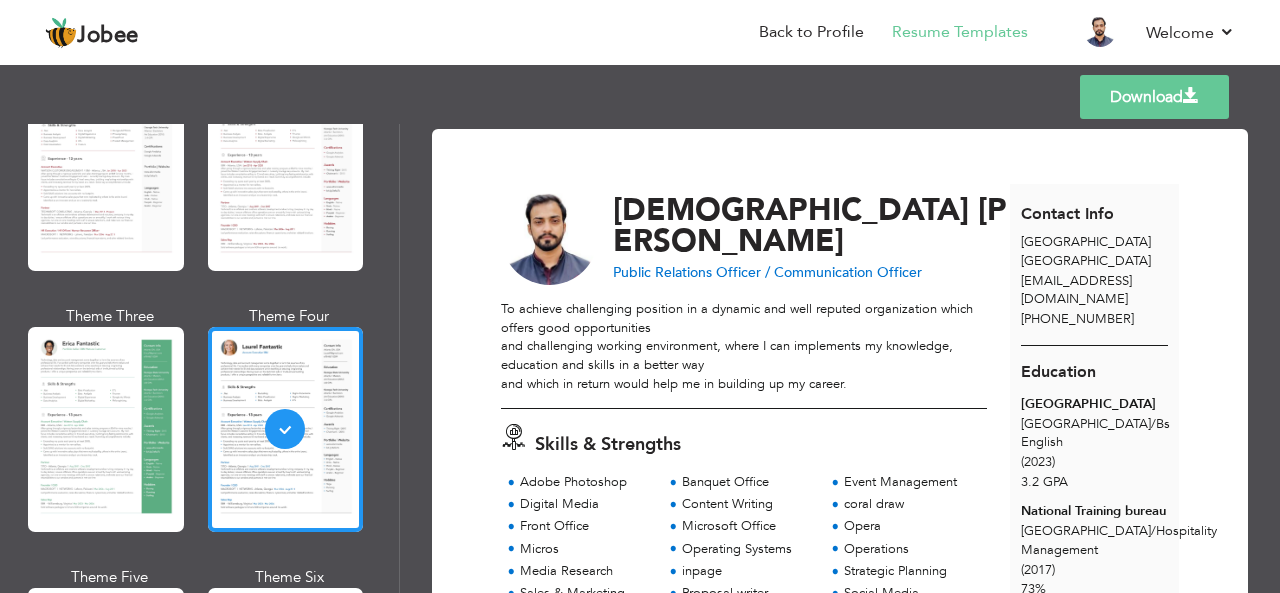 click on "Skills & Strengths" at bounding box center (750, 441) 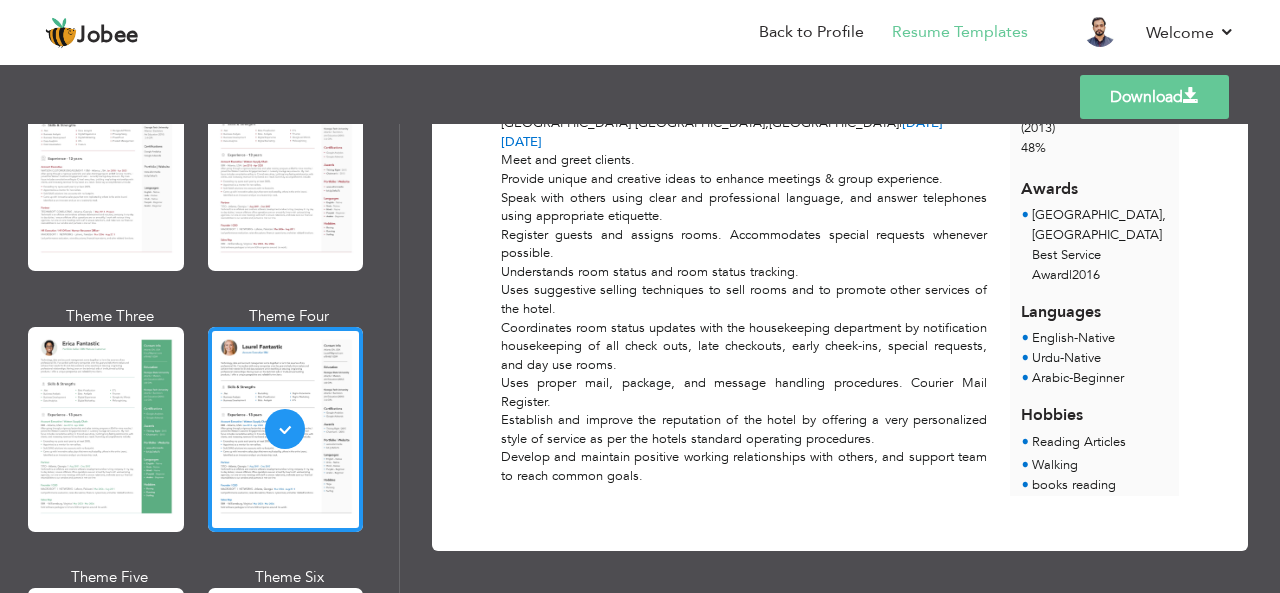 scroll, scrollTop: 782, scrollLeft: 0, axis: vertical 